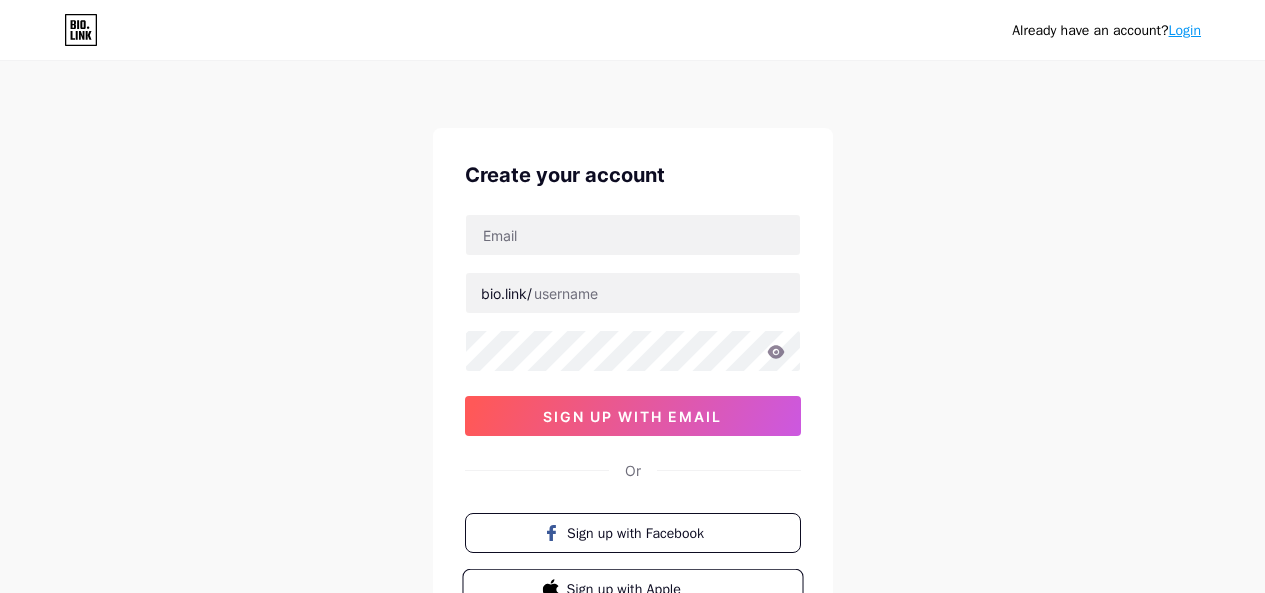 scroll, scrollTop: 0, scrollLeft: 0, axis: both 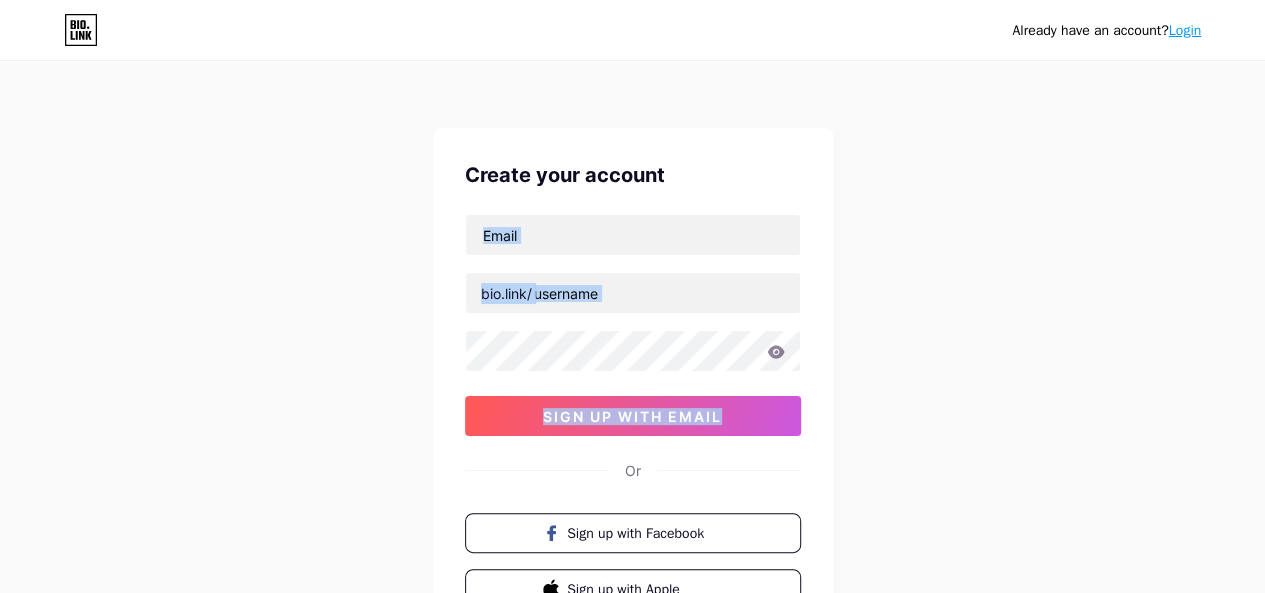 drag, startPoint x: 1160, startPoint y: 297, endPoint x: 1174, endPoint y: 384, distance: 88.11924 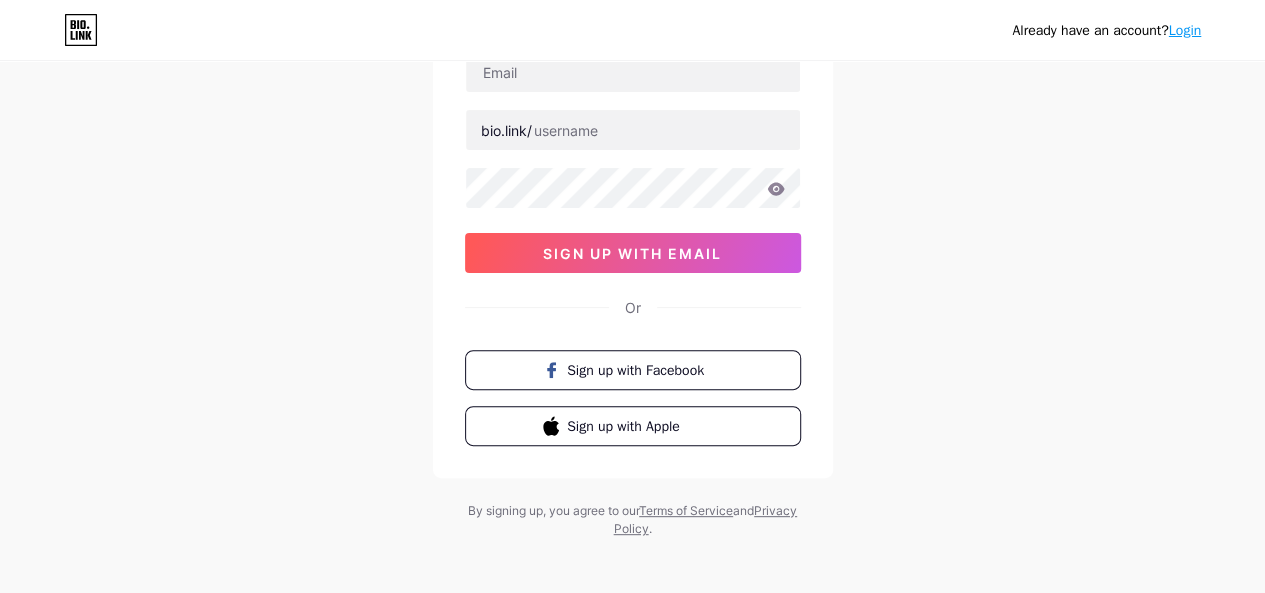 click on "Already have an account?  Login   Create your account         bio.link/                       sign up with email         Or       Sign up with Facebook
Sign up with Apple
By signing up, you agree to our  Terms of Service  and  Privacy Policy ." at bounding box center [632, 219] 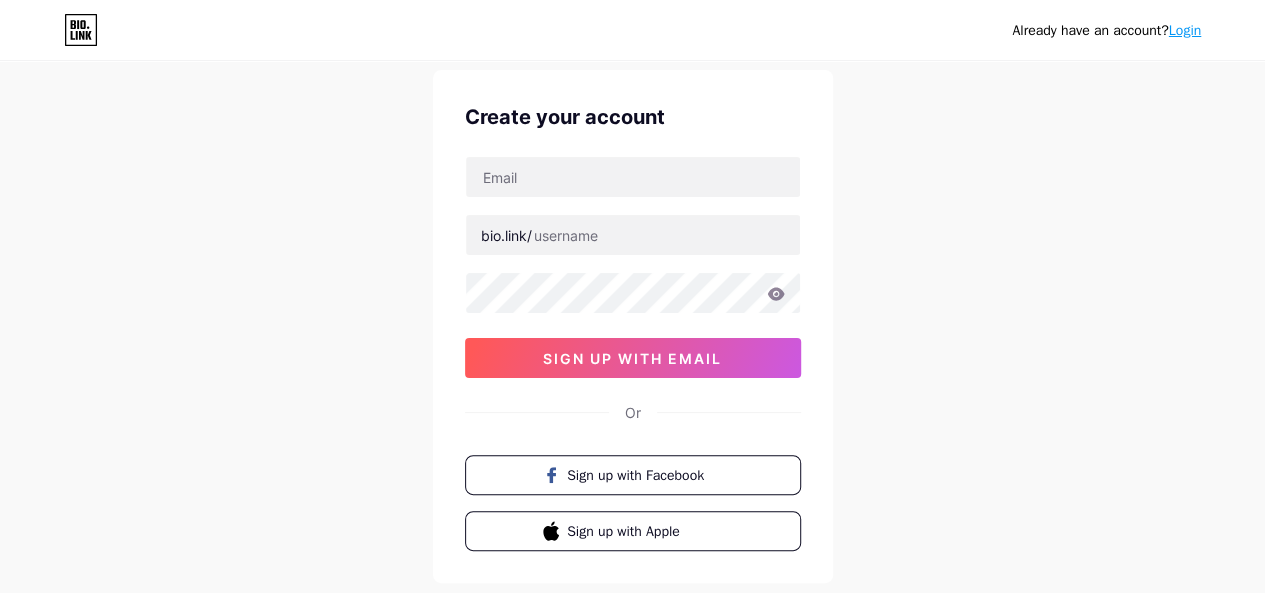 scroll, scrollTop: 56, scrollLeft: 0, axis: vertical 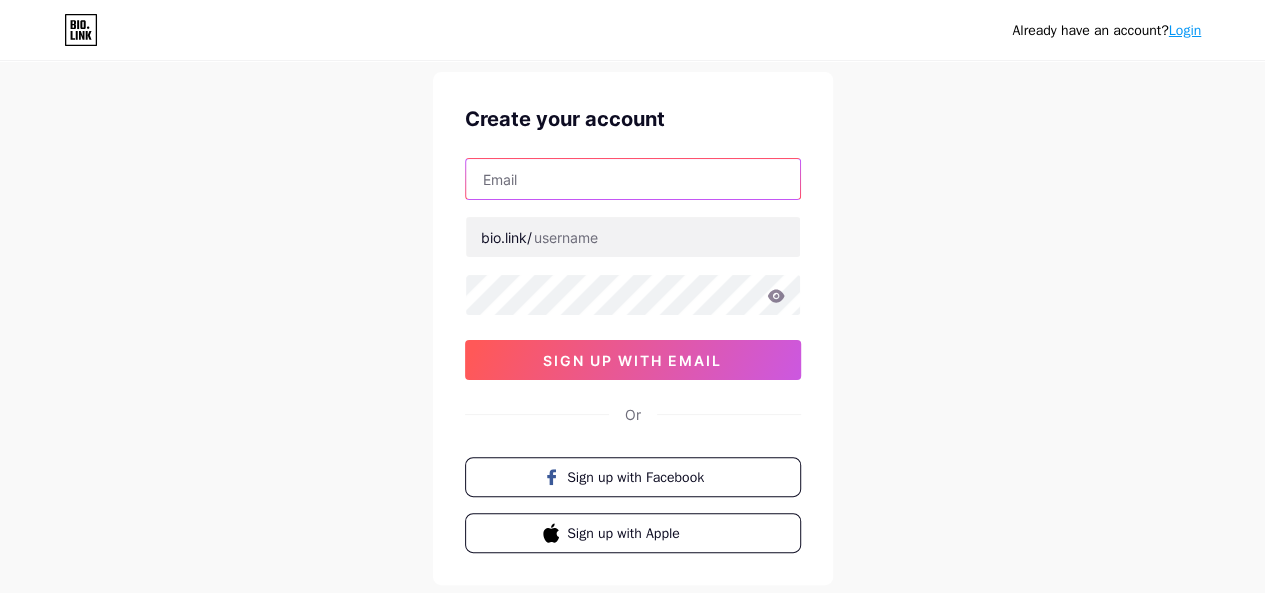 click at bounding box center [633, 179] 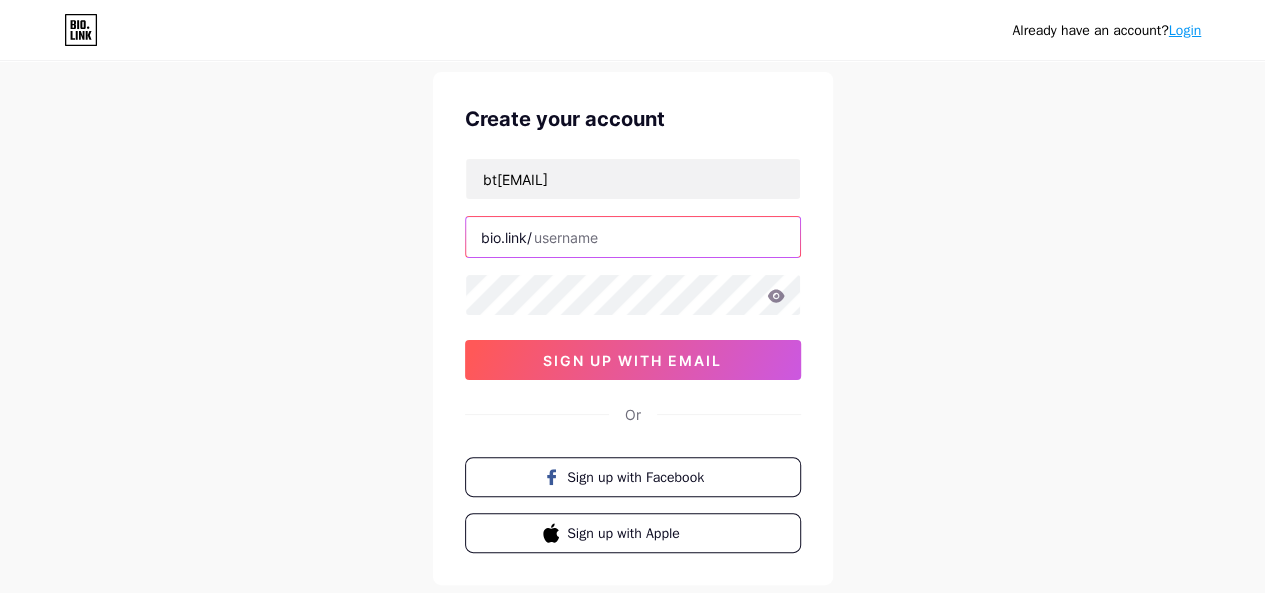 click at bounding box center (633, 237) 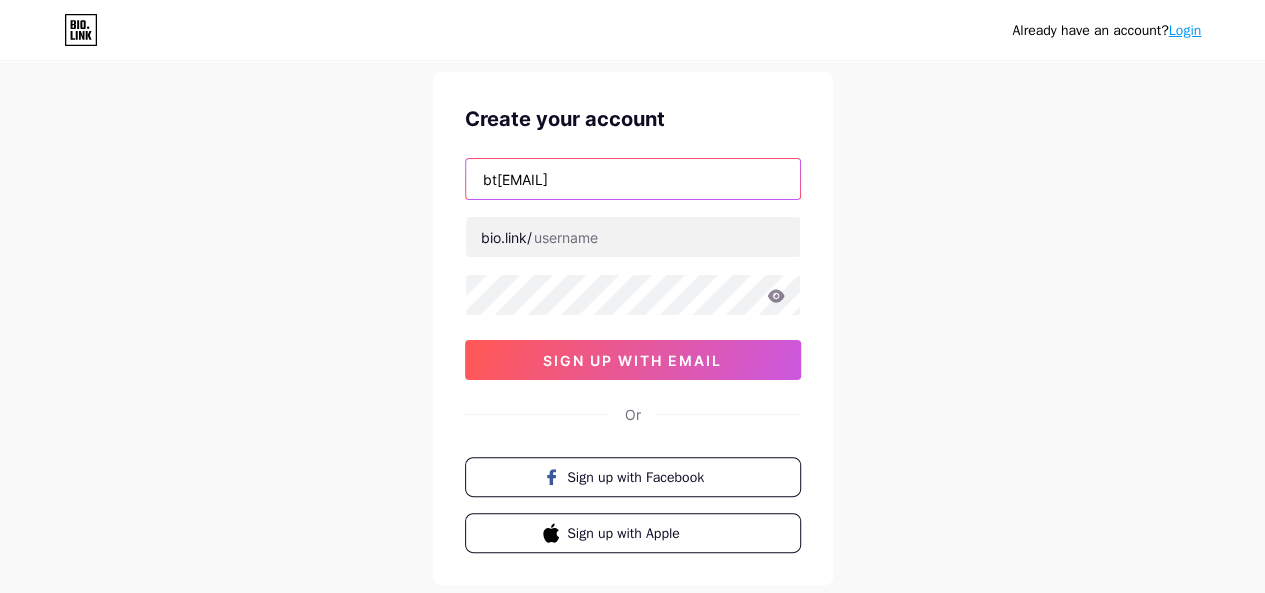 drag, startPoint x: 535, startPoint y: 181, endPoint x: 480, endPoint y: 185, distance: 55.145264 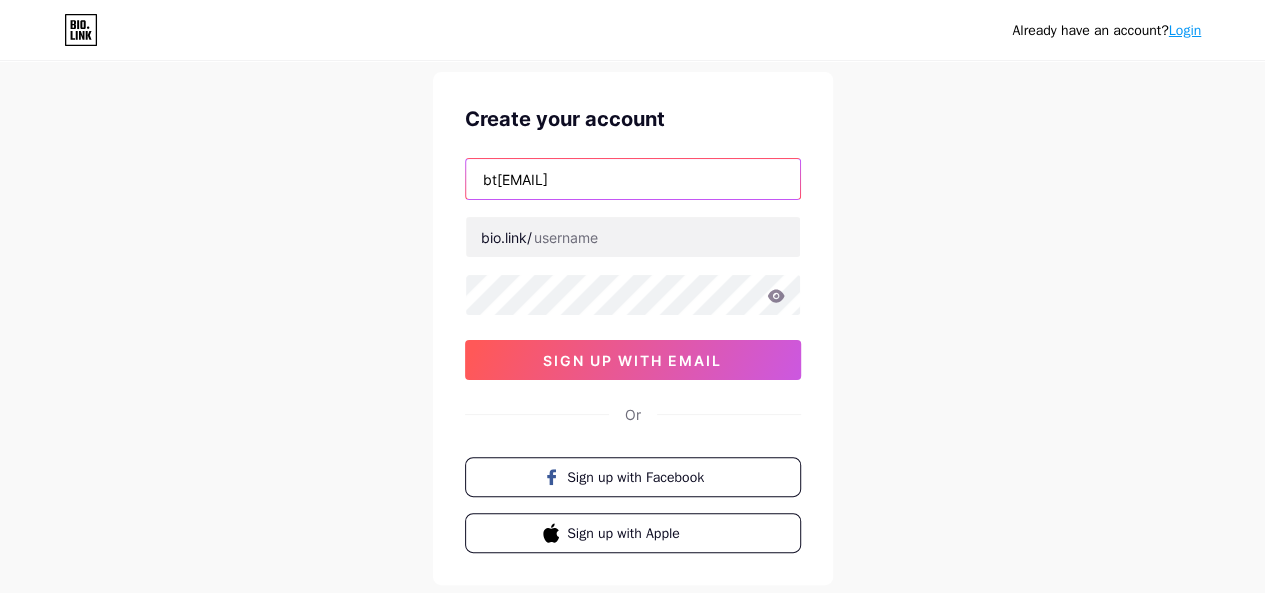 click on "bt[EMAIL]" at bounding box center [633, 179] 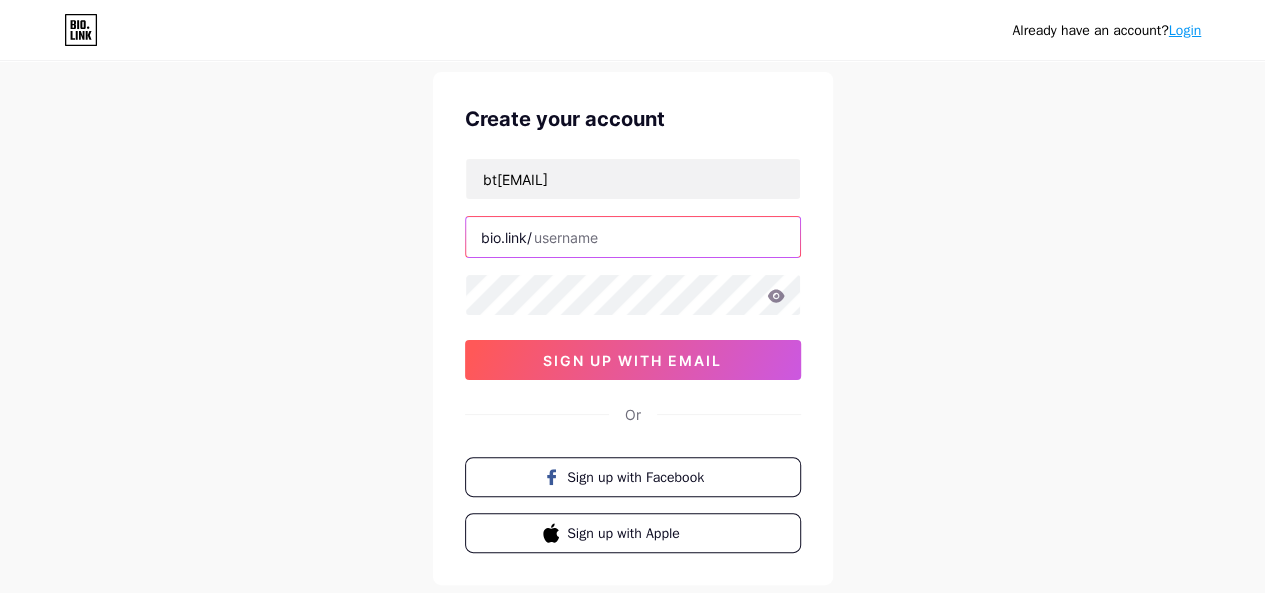click at bounding box center (633, 237) 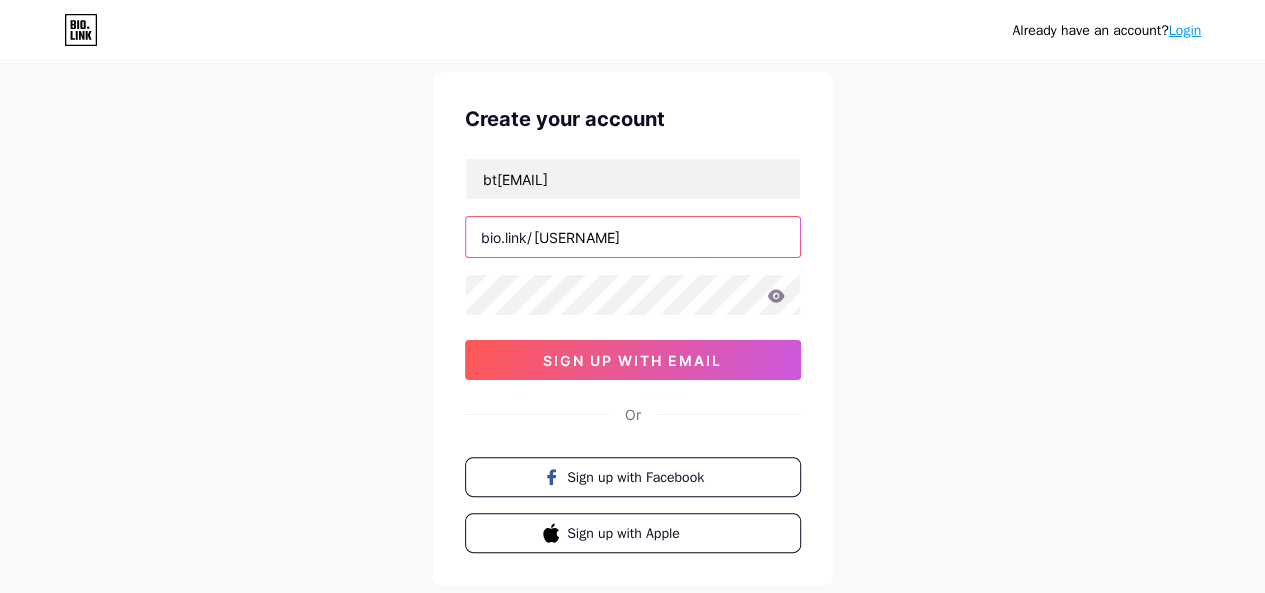 scroll, scrollTop: 156, scrollLeft: 0, axis: vertical 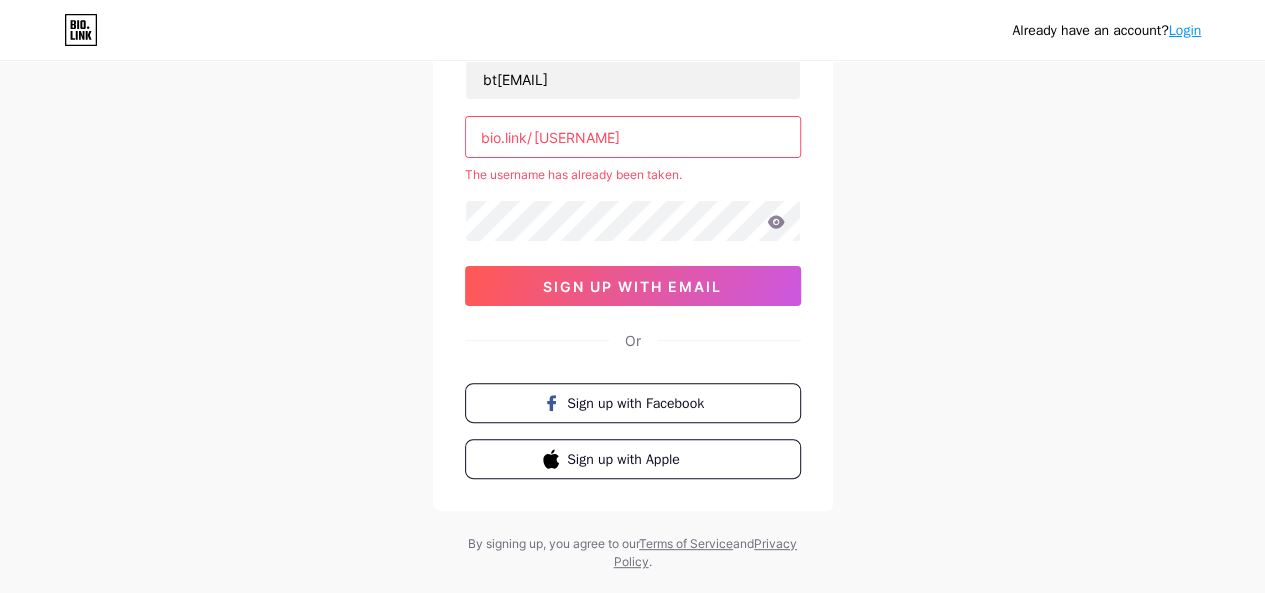 click on "bt[EMAIL] bio.link/[USERNAME] The username has already been taken. sign up with email" at bounding box center [633, 182] 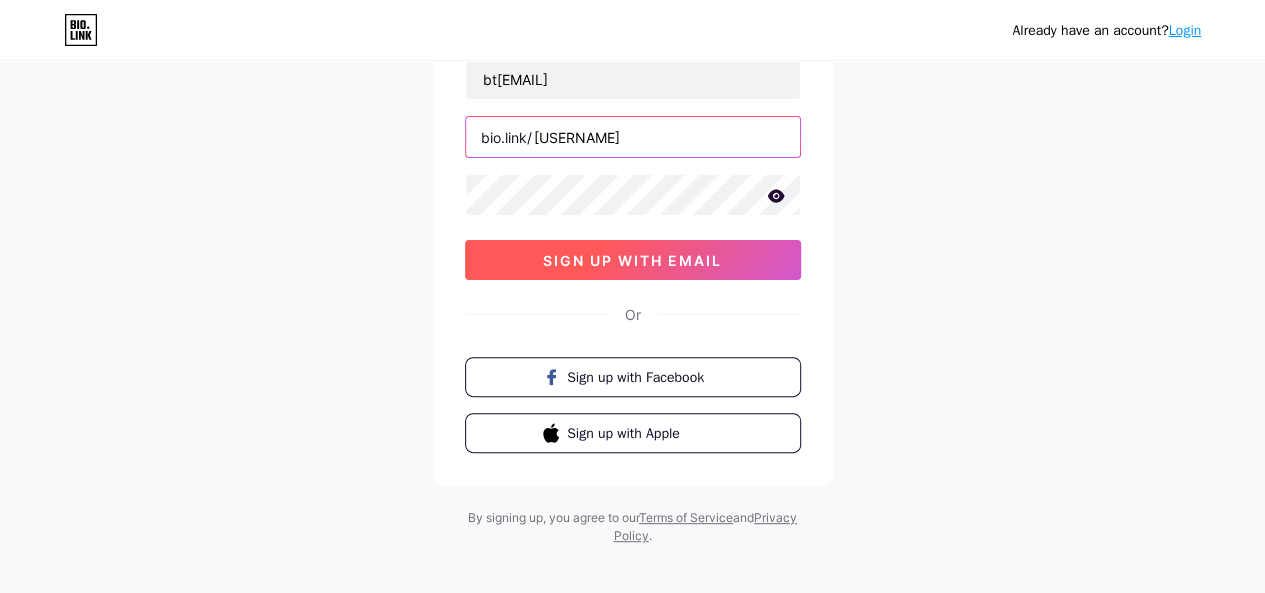 type on "[USERNAME]" 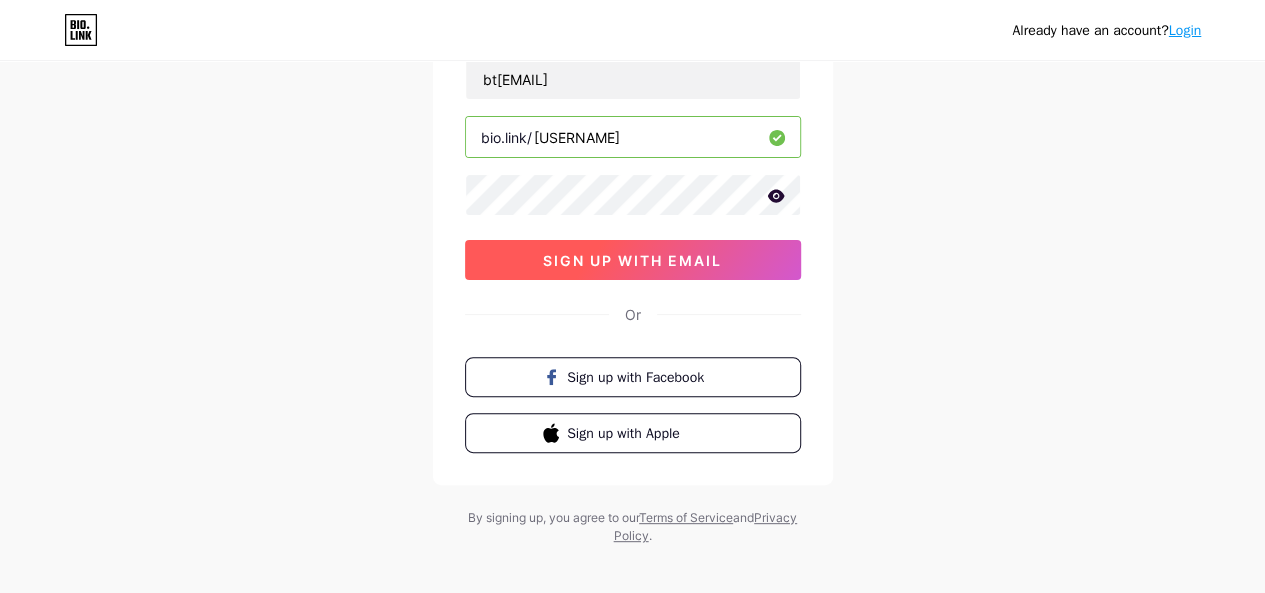 click on "sign up with email" at bounding box center [632, 260] 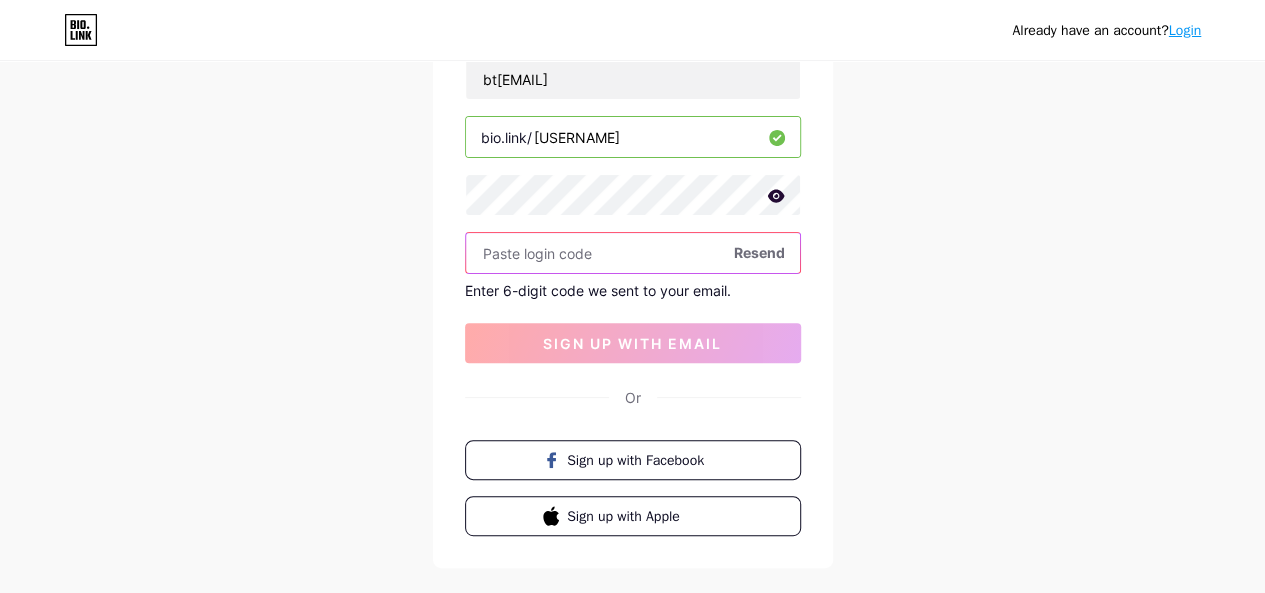 paste on "[POSTAL CODE]" 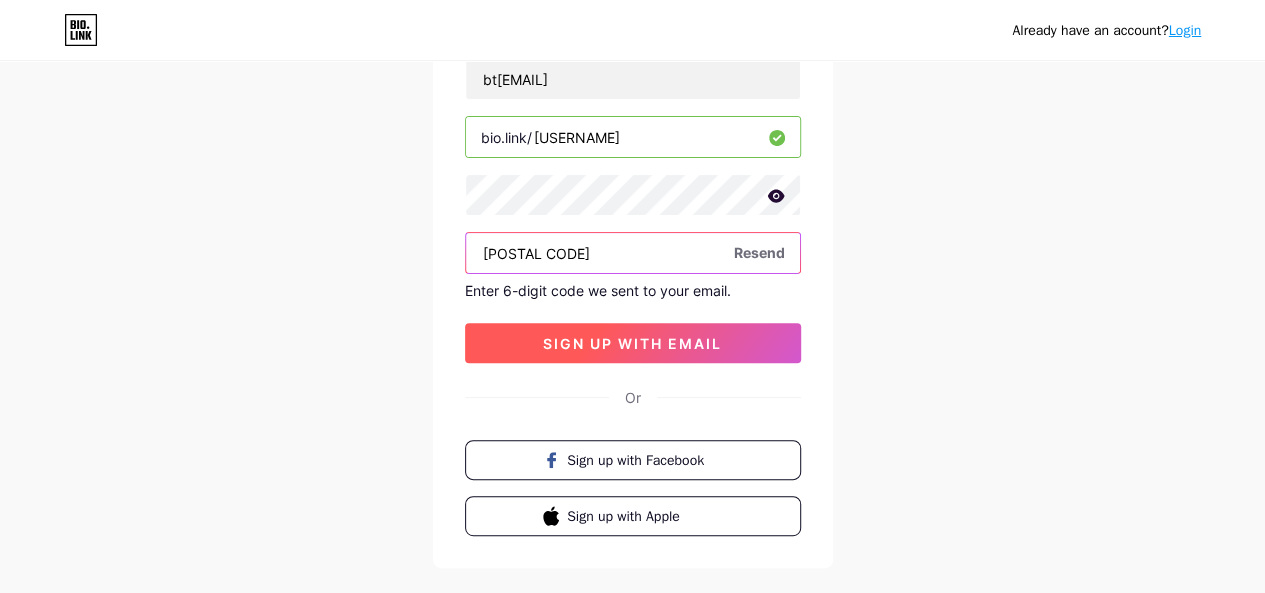 type on "[POSTAL CODE]" 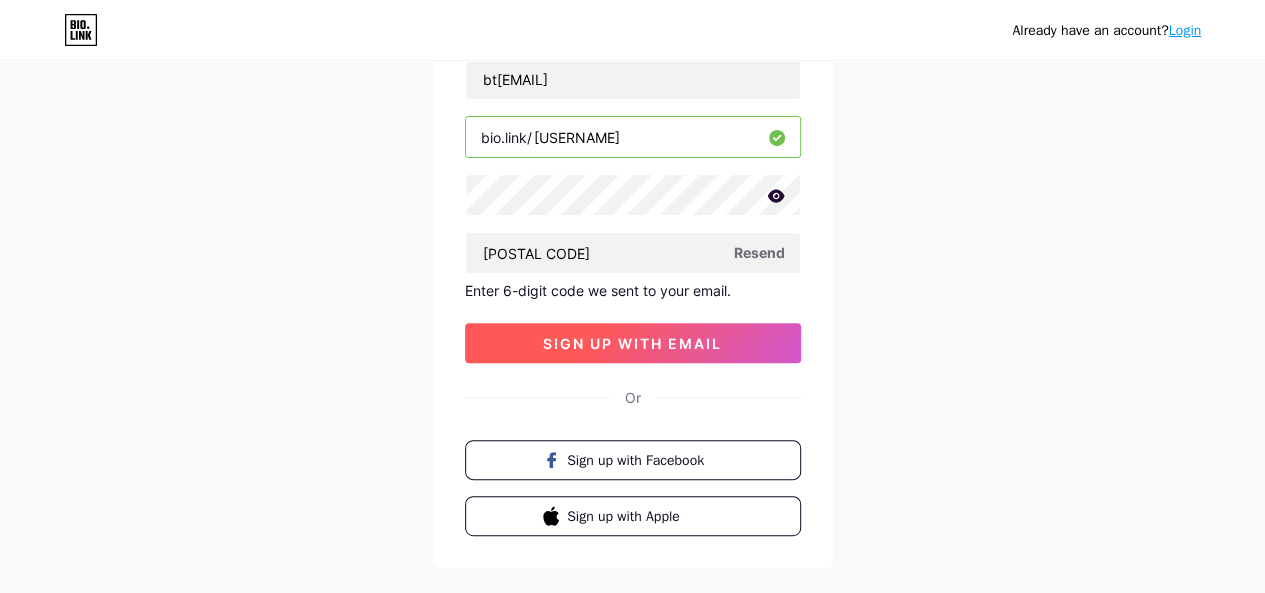 click on "sign up with email" at bounding box center (632, 343) 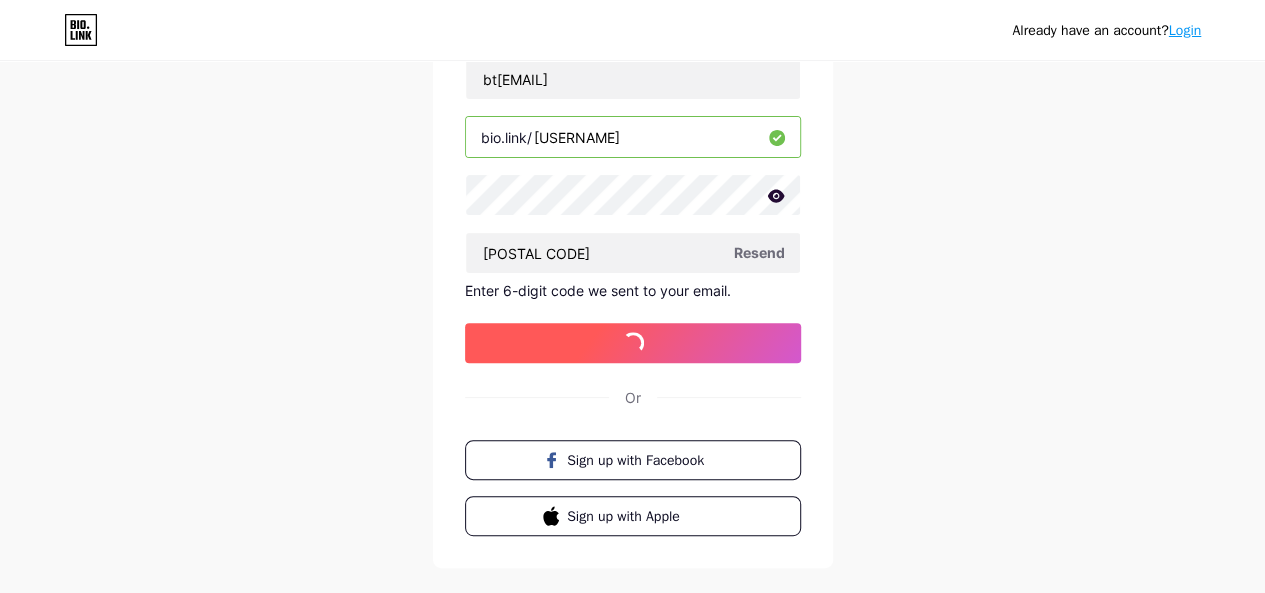scroll, scrollTop: 0, scrollLeft: 0, axis: both 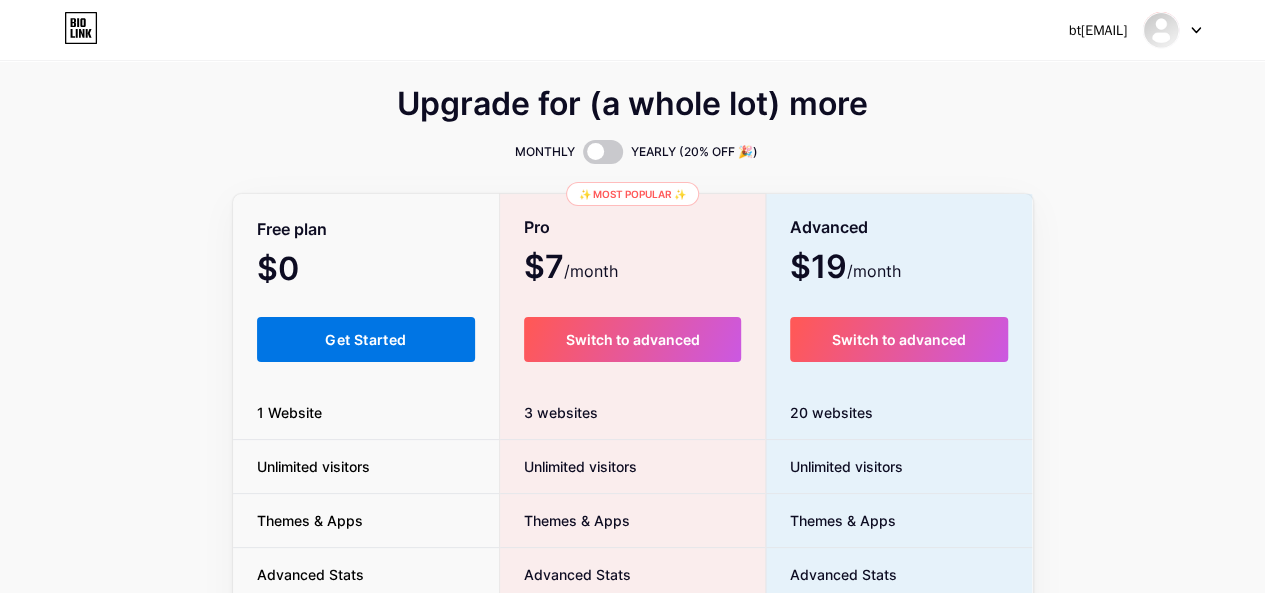 click on "Get Started" at bounding box center (366, 339) 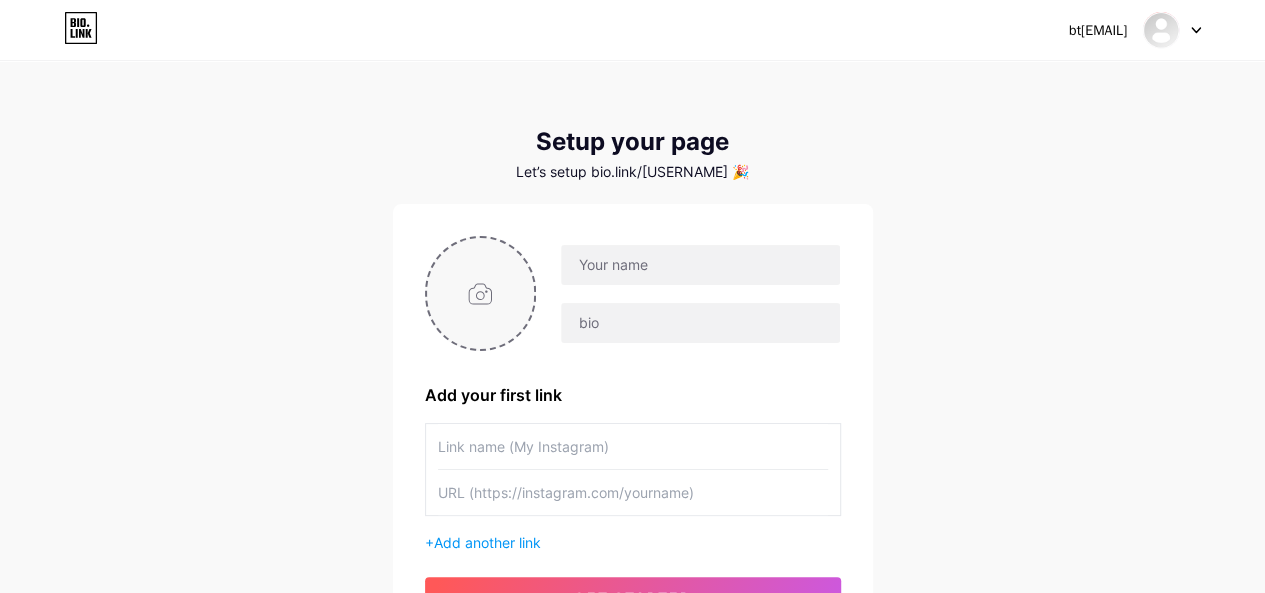 click at bounding box center (481, 293) 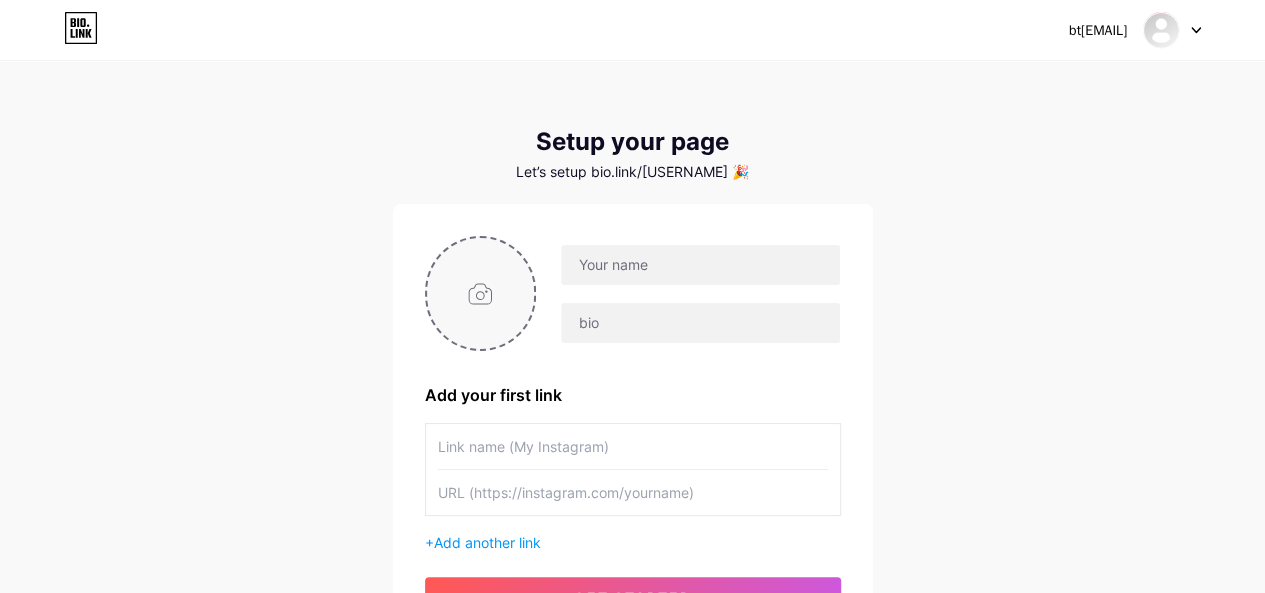 type on "[FILEPATH]" 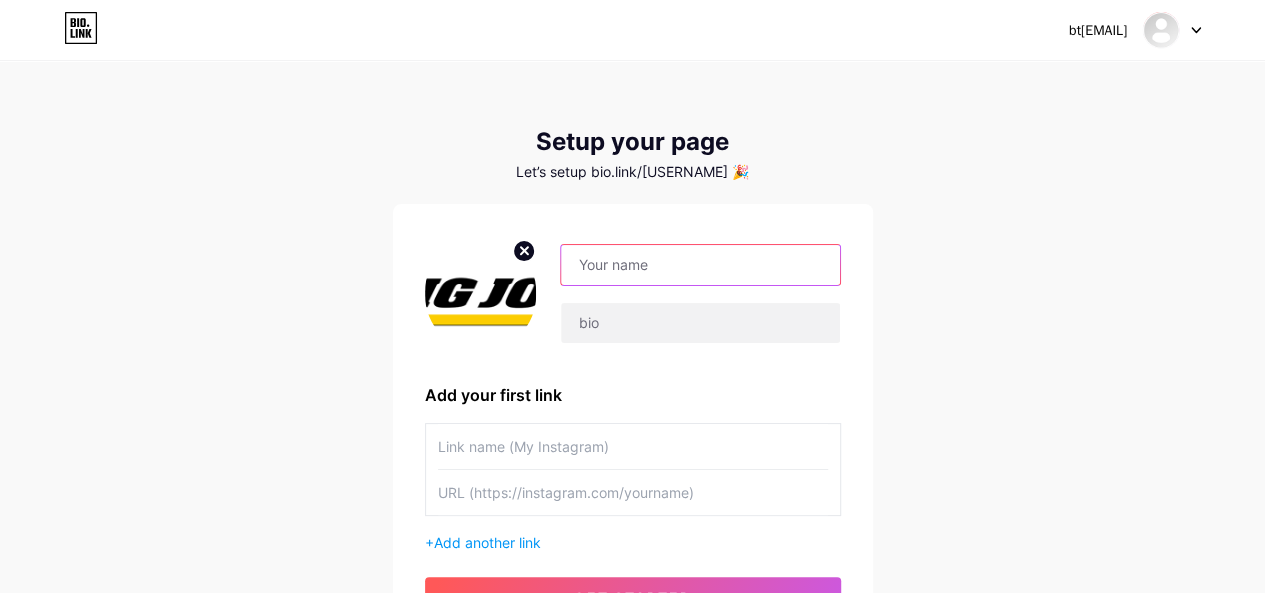 click at bounding box center (700, 265) 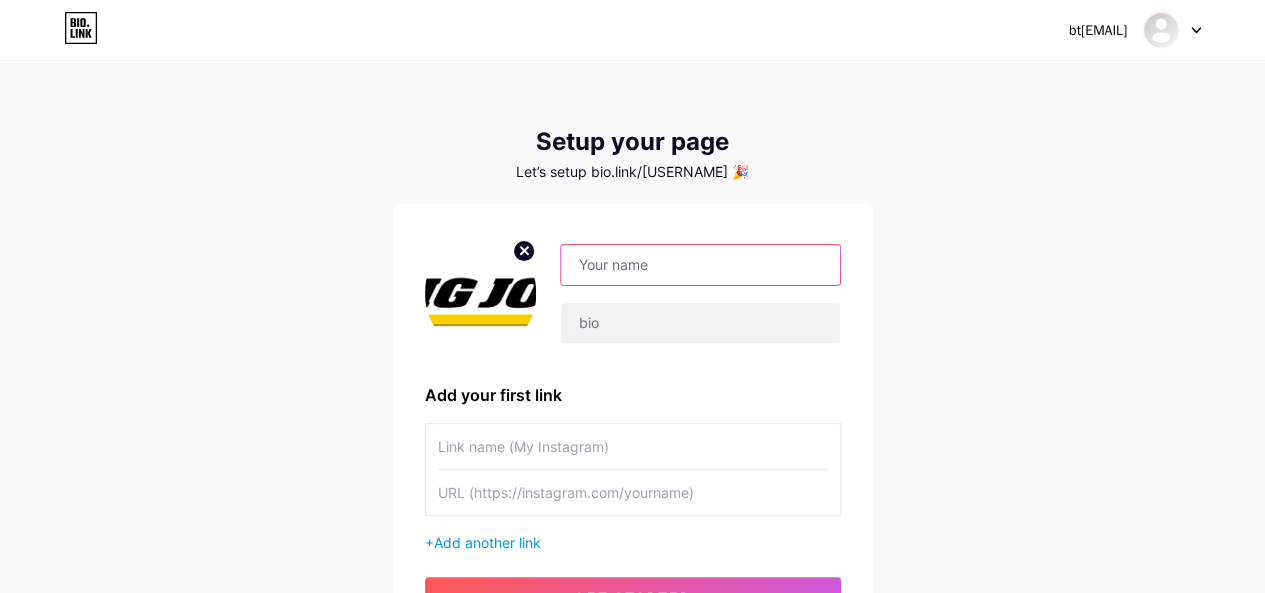 click at bounding box center (700, 265) 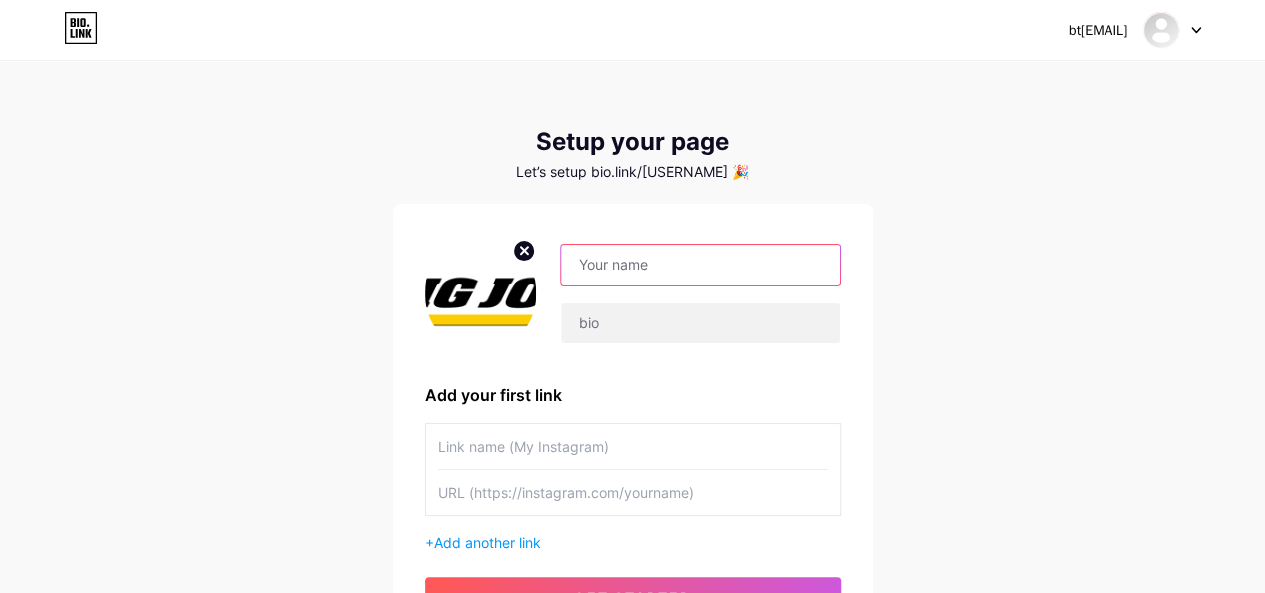 paste on "[FIRST]" 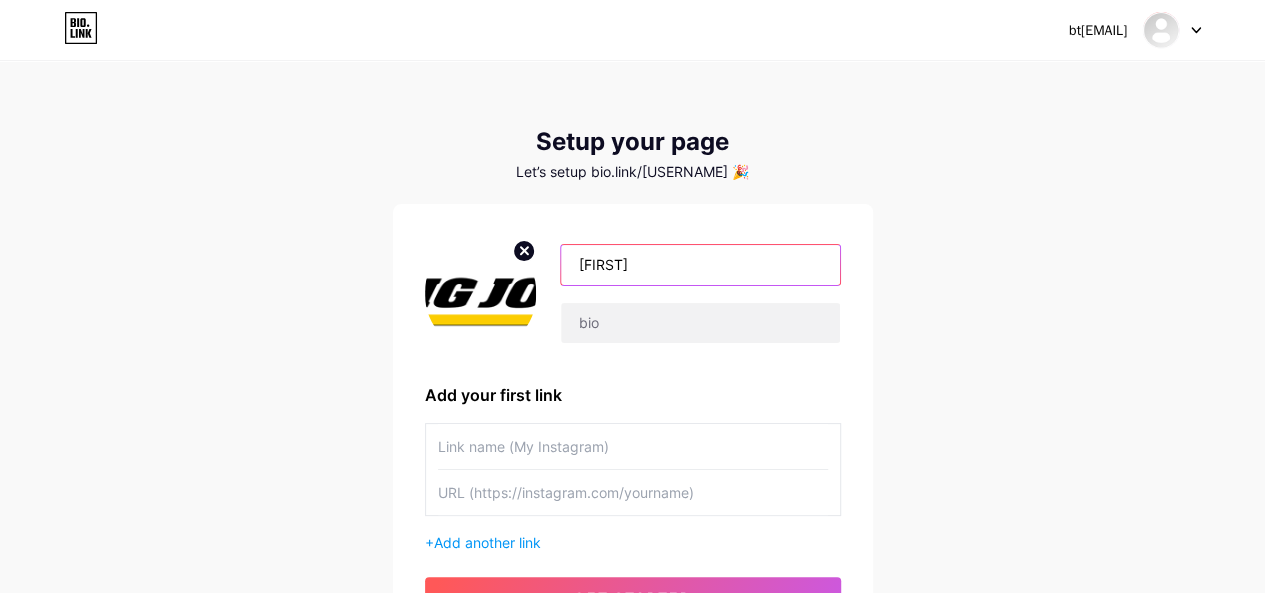click on "[FIRST]" at bounding box center (700, 265) 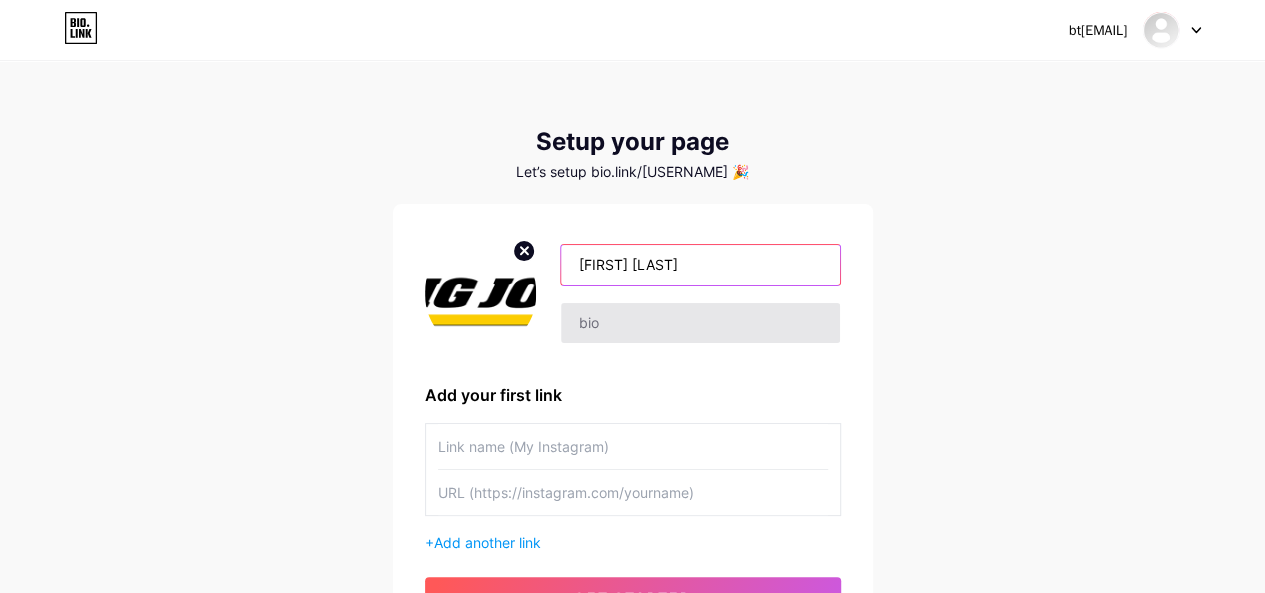 type on "[FIRST] [LAST]" 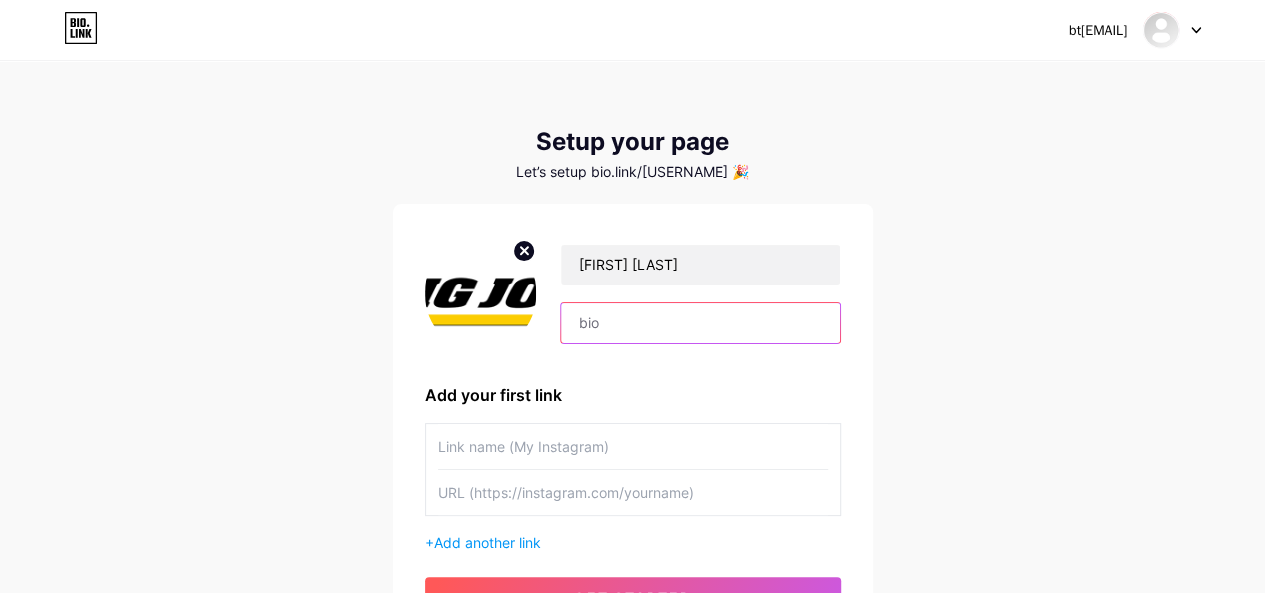 click at bounding box center (700, 323) 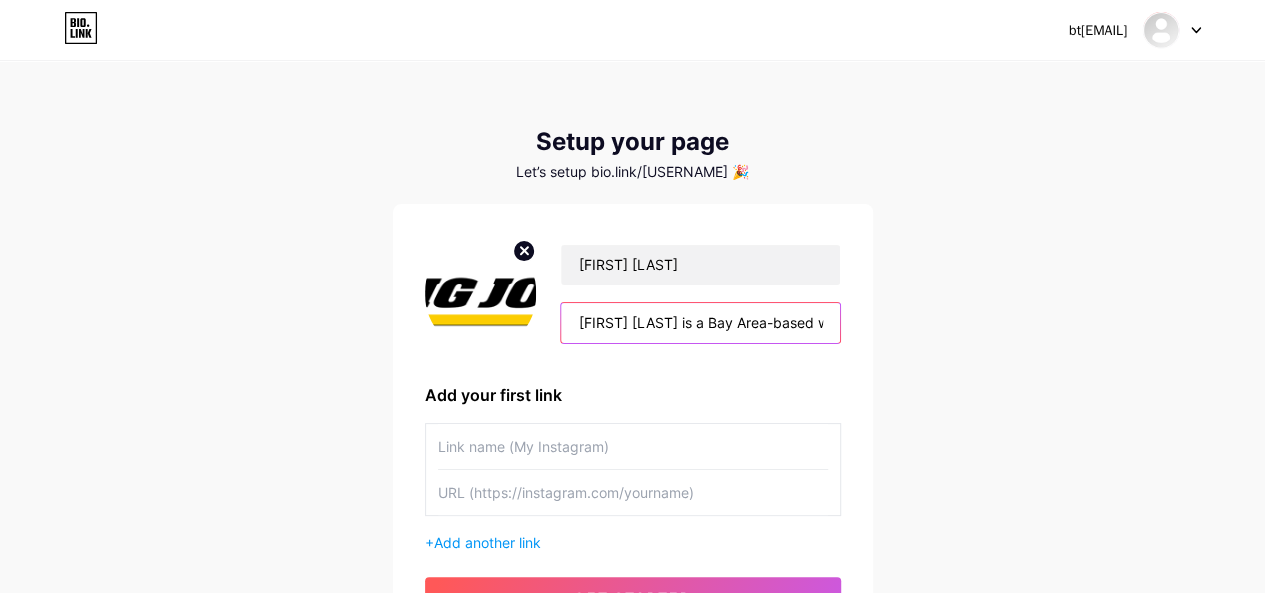 scroll, scrollTop: 0, scrollLeft: 2798, axis: horizontal 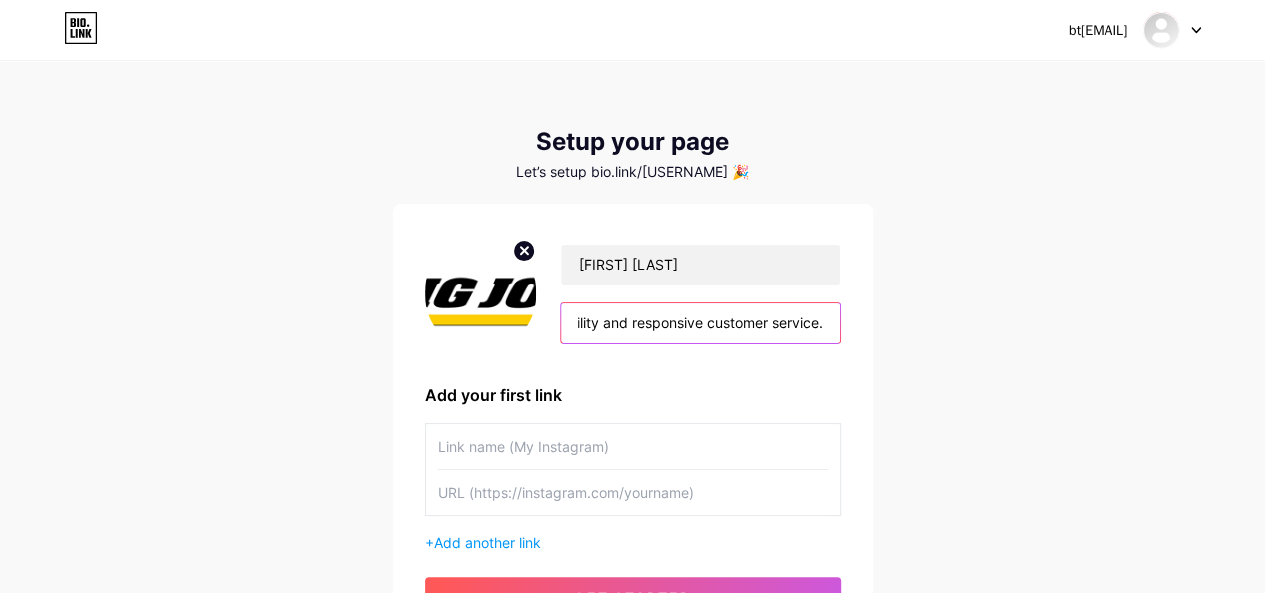 type on "[FIRST] [LAST] is a Bay Area-based warehouse equipment supplier offering one of the largest inventories of forklifts, pallet jacks, walkie stackers, scissor lifts, storage solutions and more, all ready for immediate deployment with nationwide shipping. They provide full-service support including equipment rentals, onsite and in-shop maintenance, storage layout engineering, and training — backed by 70+ years of industry reliability and responsive customer service." 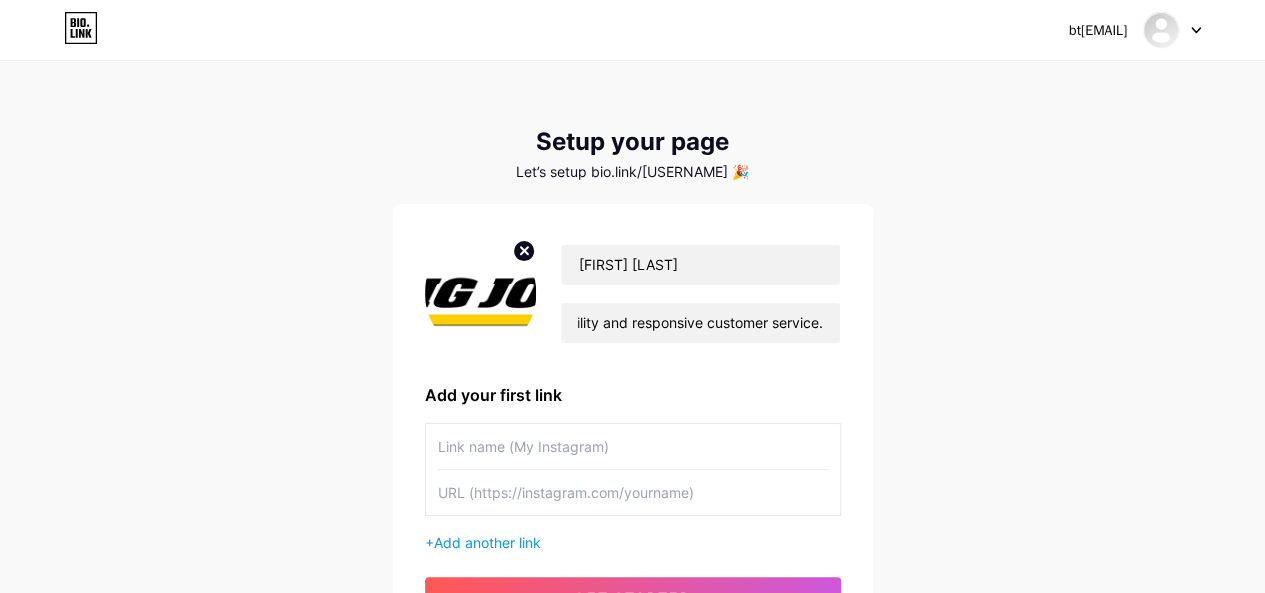 scroll, scrollTop: 0, scrollLeft: 0, axis: both 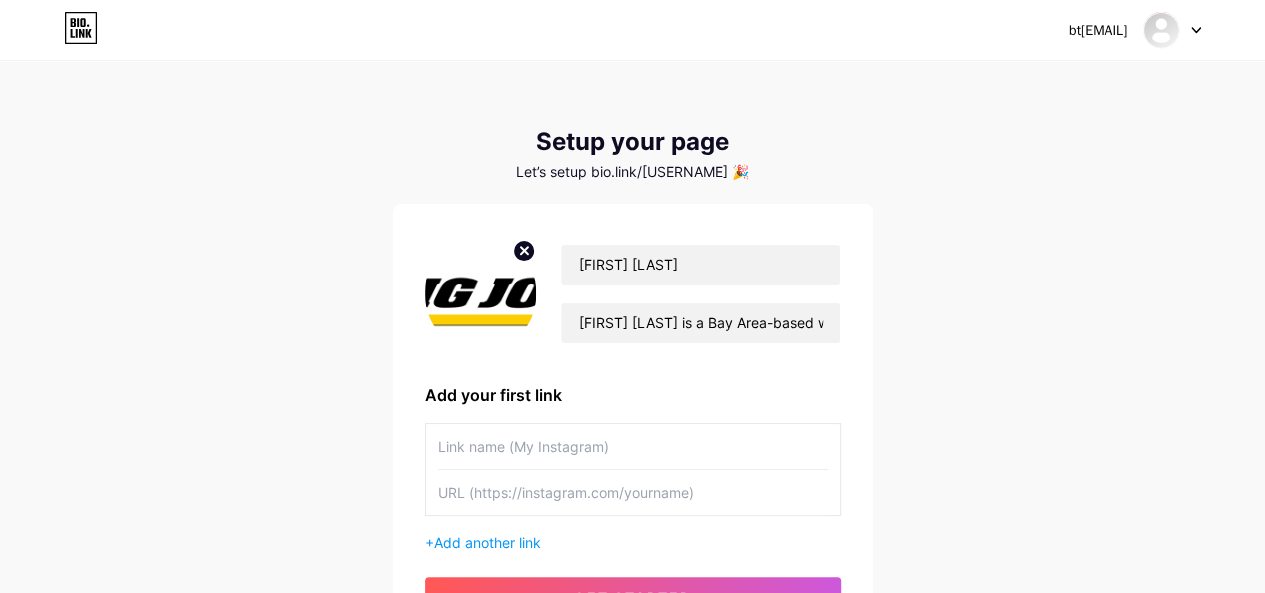 click on "[FIRST] [LAST] is a Bay Area-based warehouse equipment supplier offering one of the largest inventories of forklifts, pallet jacks, walkie stackers, scissor lifts, storage solutions and more, all ready for immediate deployment with nationwide shipping. They provide full-service support including equipment rentals, onsite and in-shop maintenance, storage layout engineering, and training — backed by 70+ years of industry reliability and responsive customer service. Add your first link + Add another link get started" at bounding box center (633, 426) 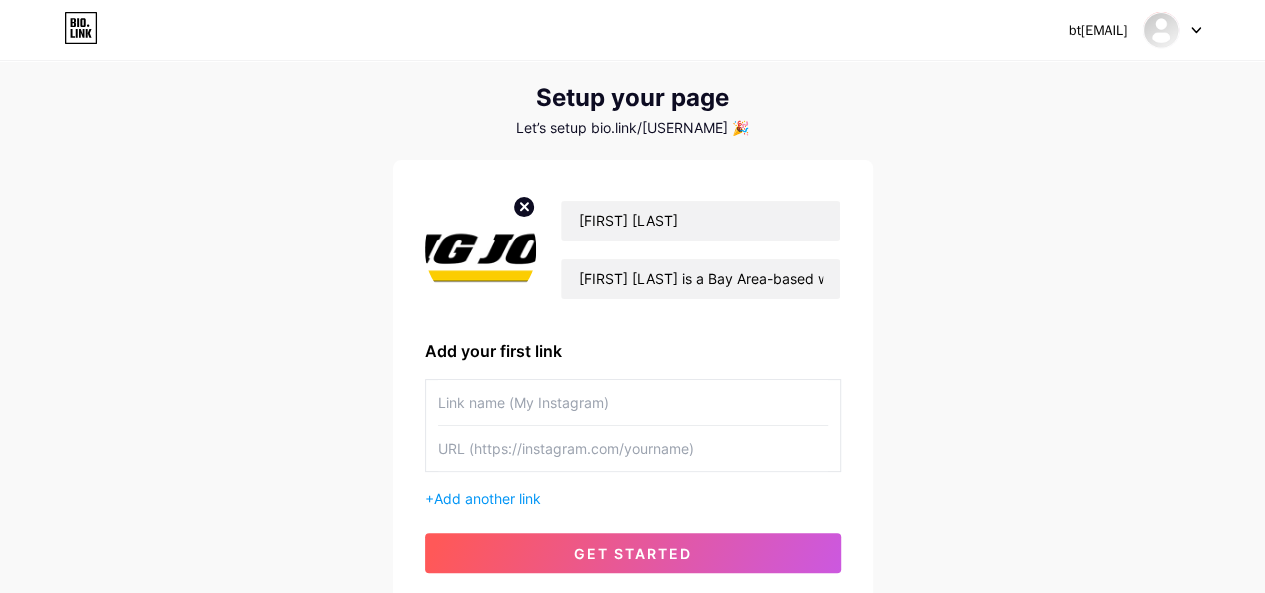 scroll, scrollTop: 85, scrollLeft: 0, axis: vertical 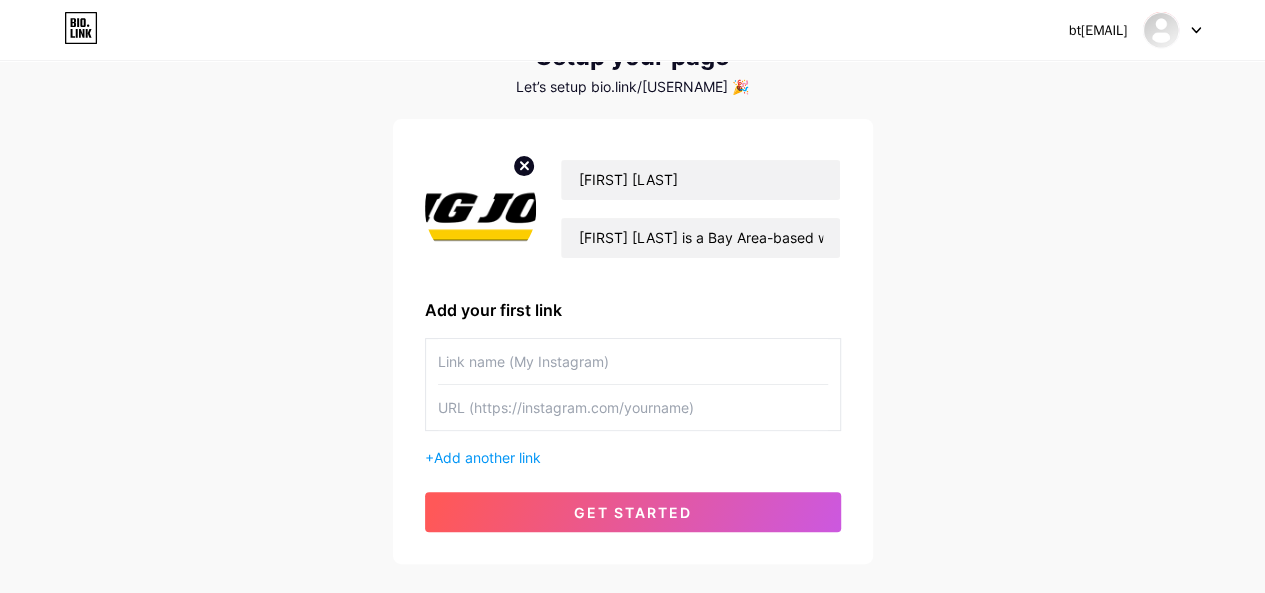 click at bounding box center (633, 407) 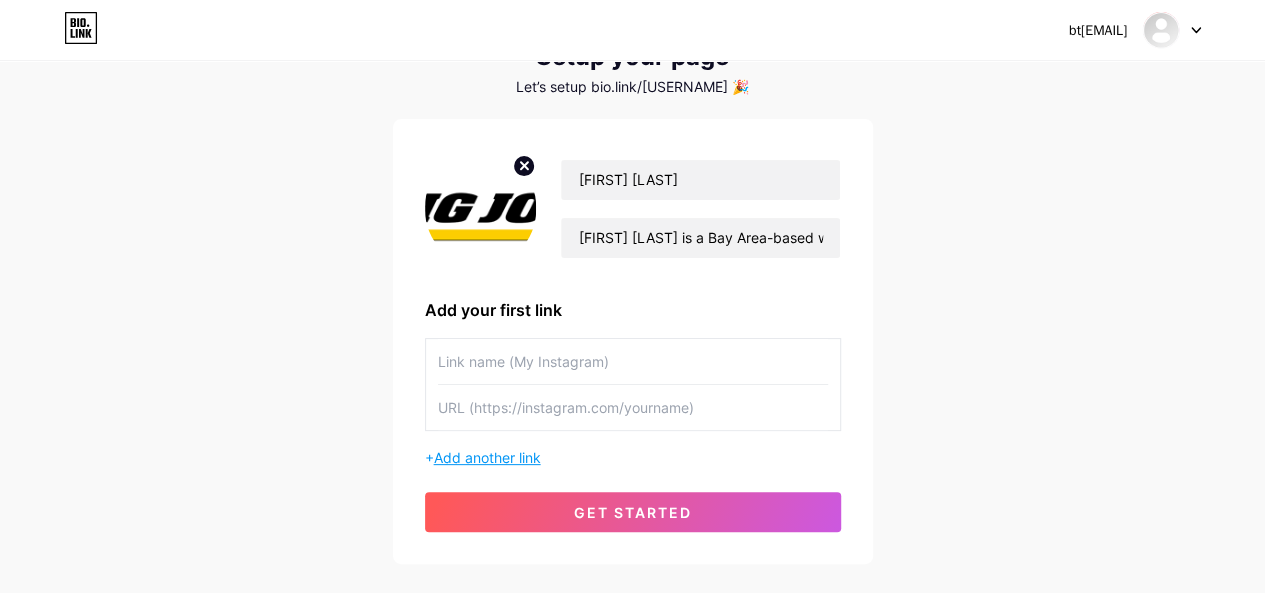 click on "Add another link" at bounding box center [487, 457] 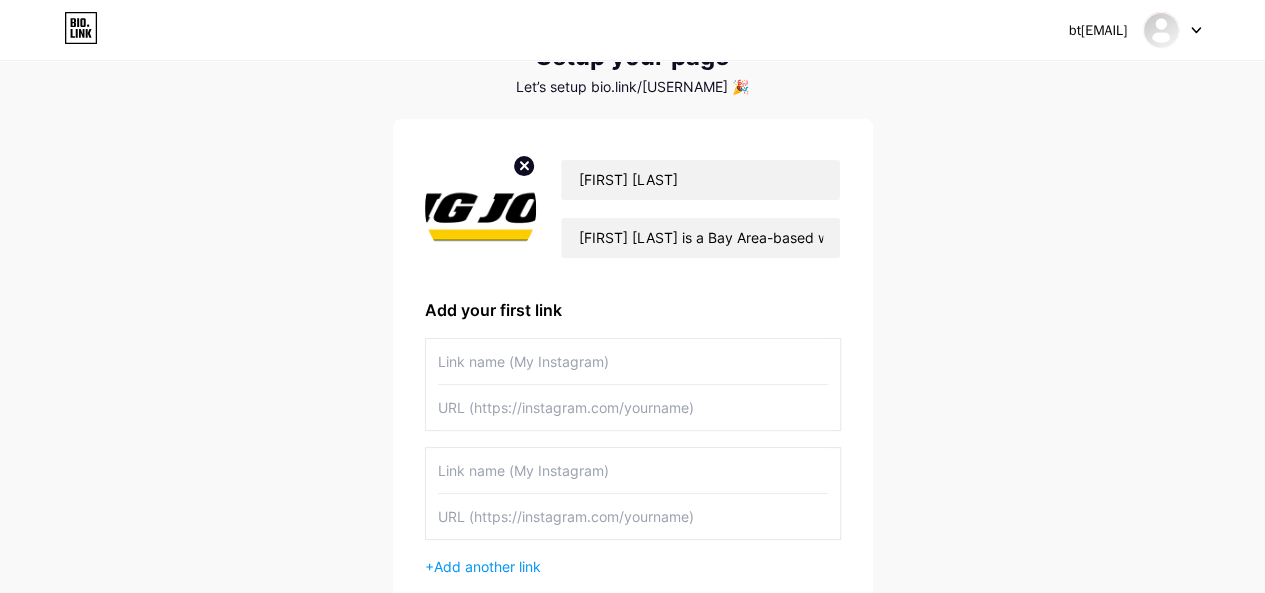 click at bounding box center [633, 470] 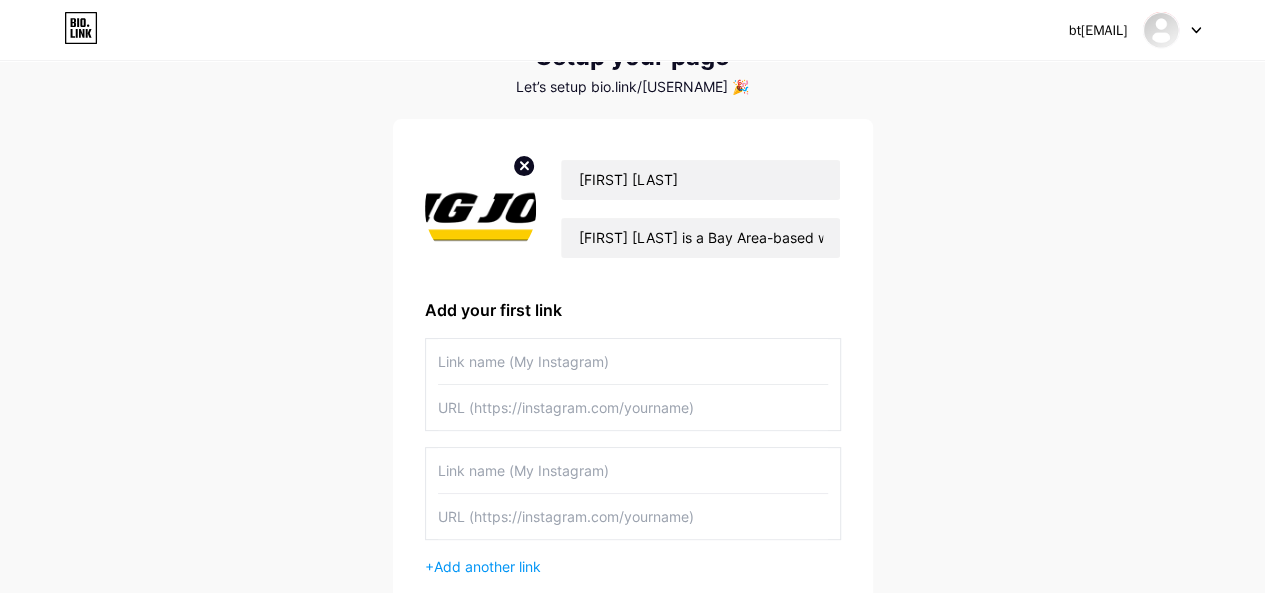 paste on "https://www.bigjoelift.com/" 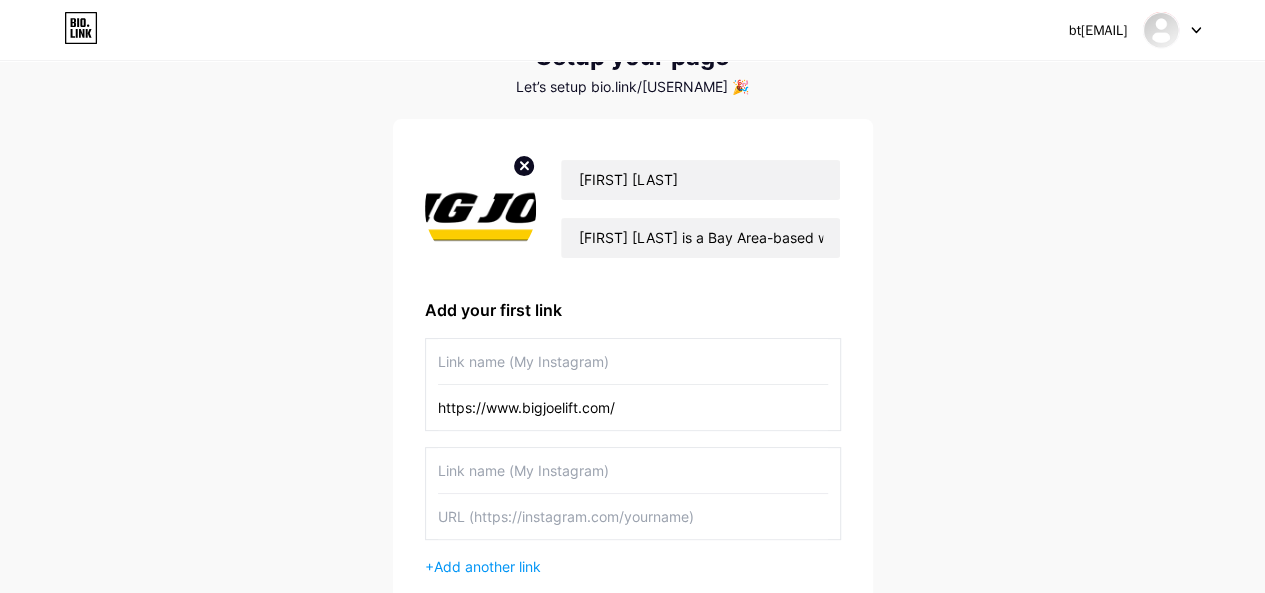 drag, startPoint x: 521, startPoint y: 406, endPoint x: 578, endPoint y: 408, distance: 57.035076 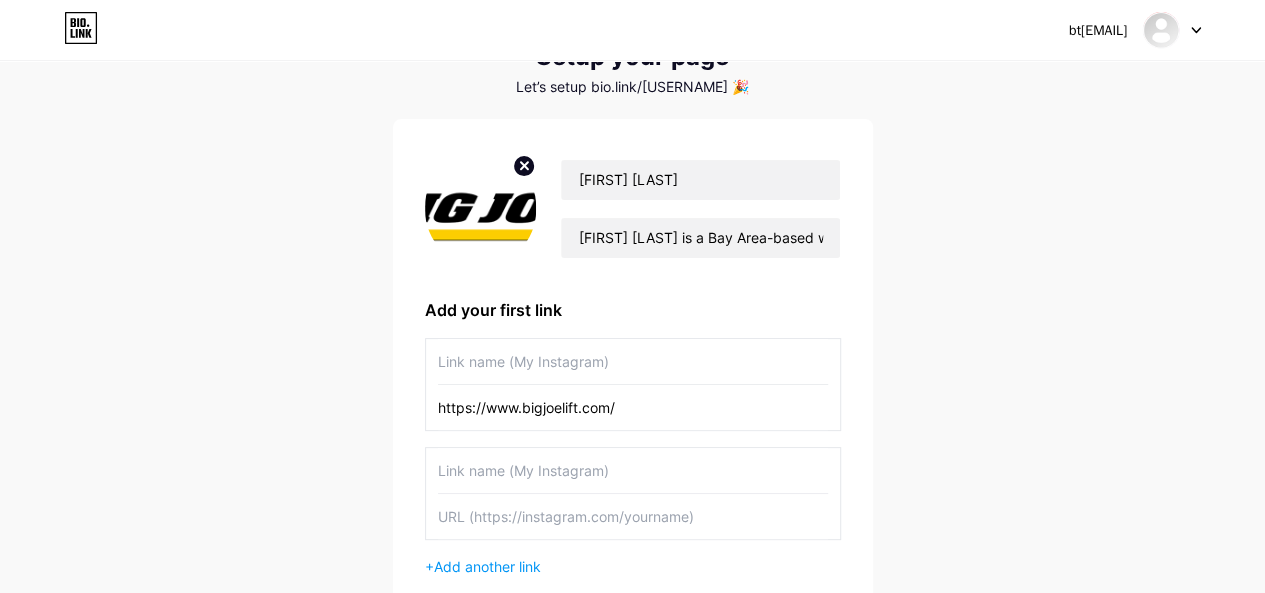 click on "https://www.bigjoelift.com/" at bounding box center (633, 407) 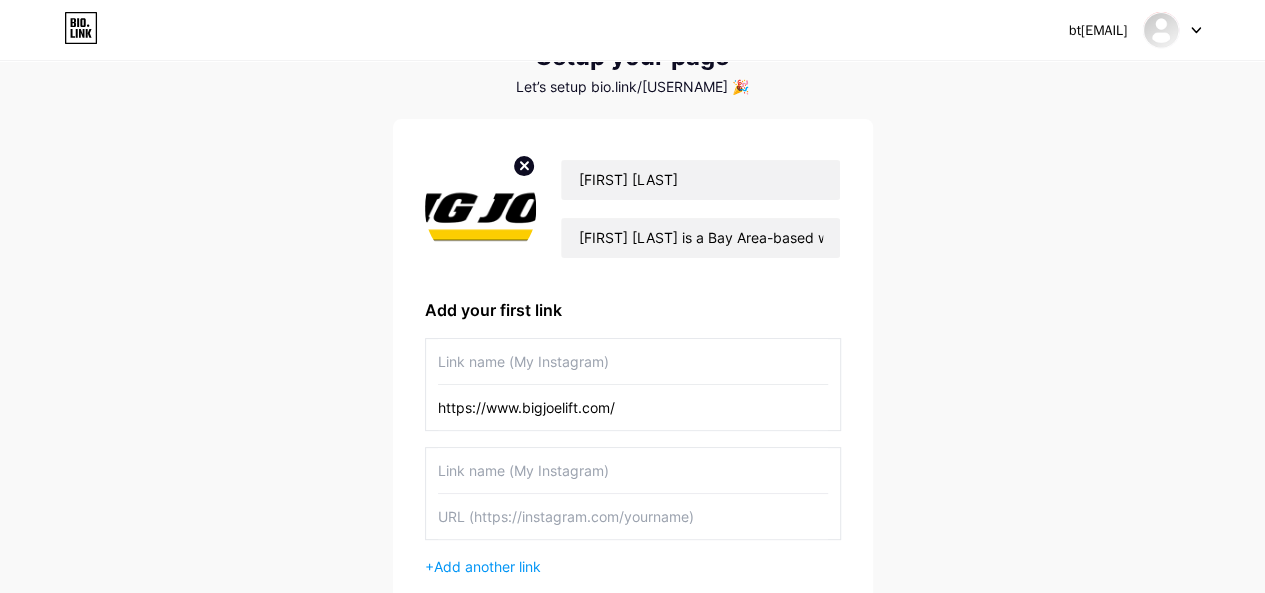 type on "https://www.bigjoelift.com/" 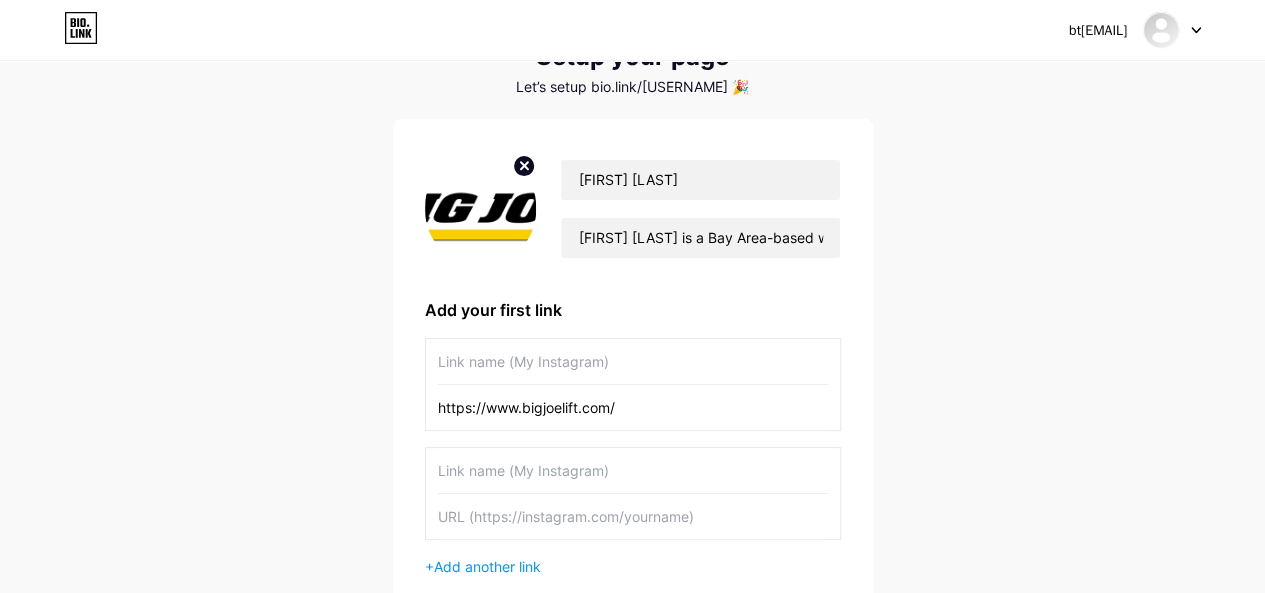 click at bounding box center [633, 361] 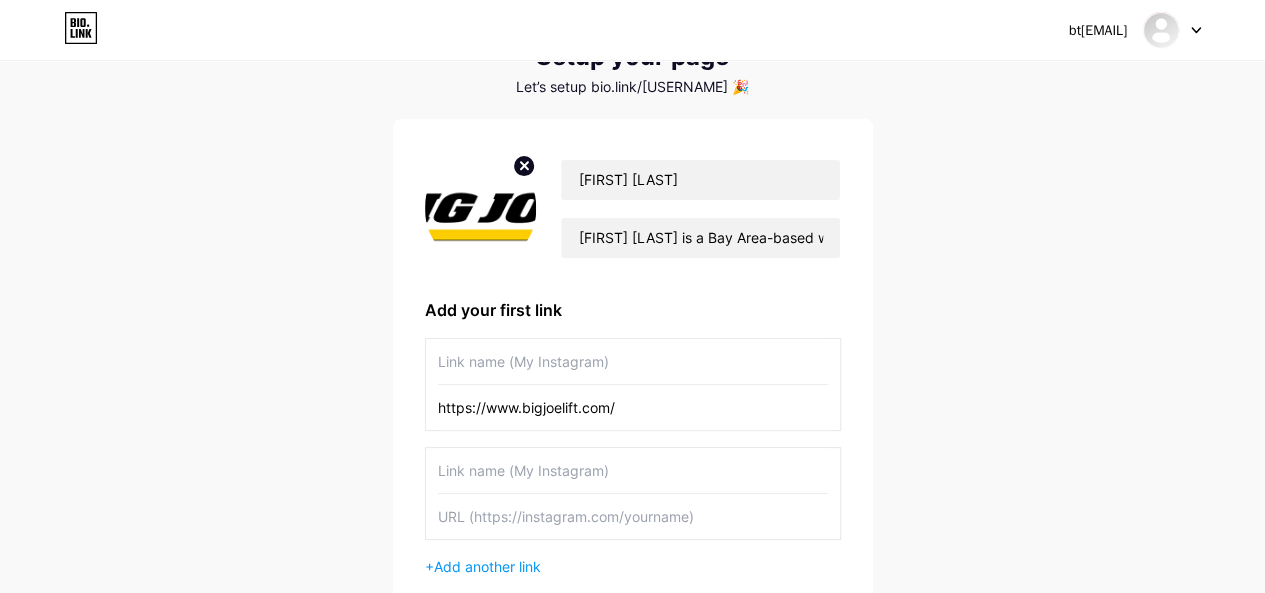 paste on "bigjoelift" 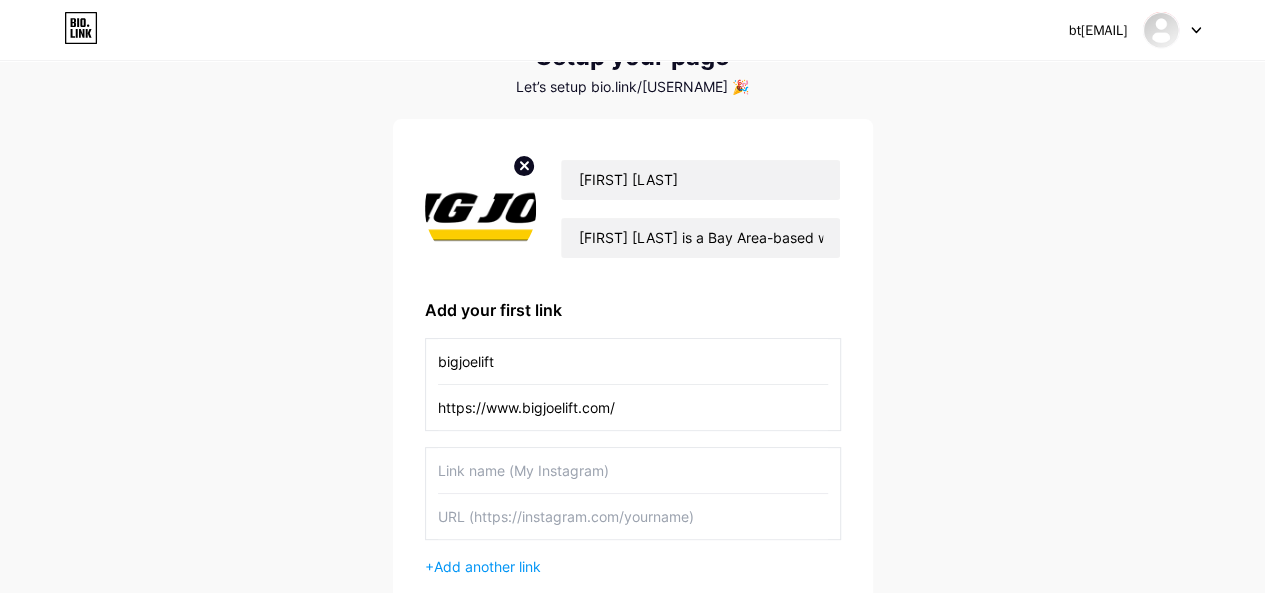 type on "bigjoelift" 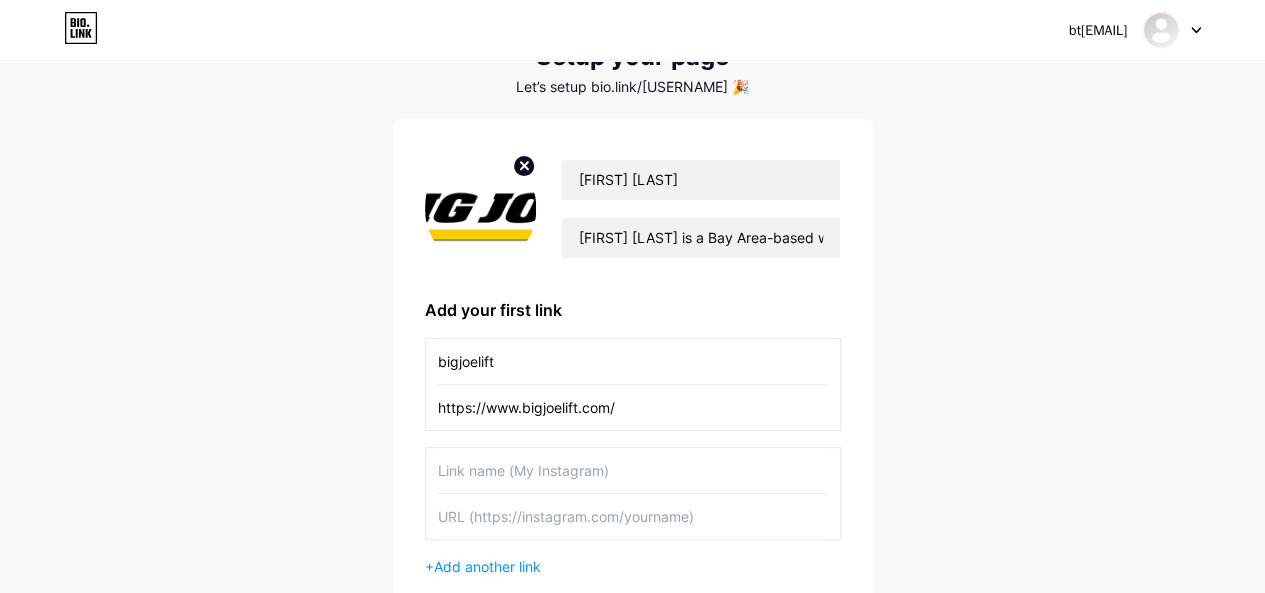 click on "https://www.bigjoelift.com/" at bounding box center [633, 407] 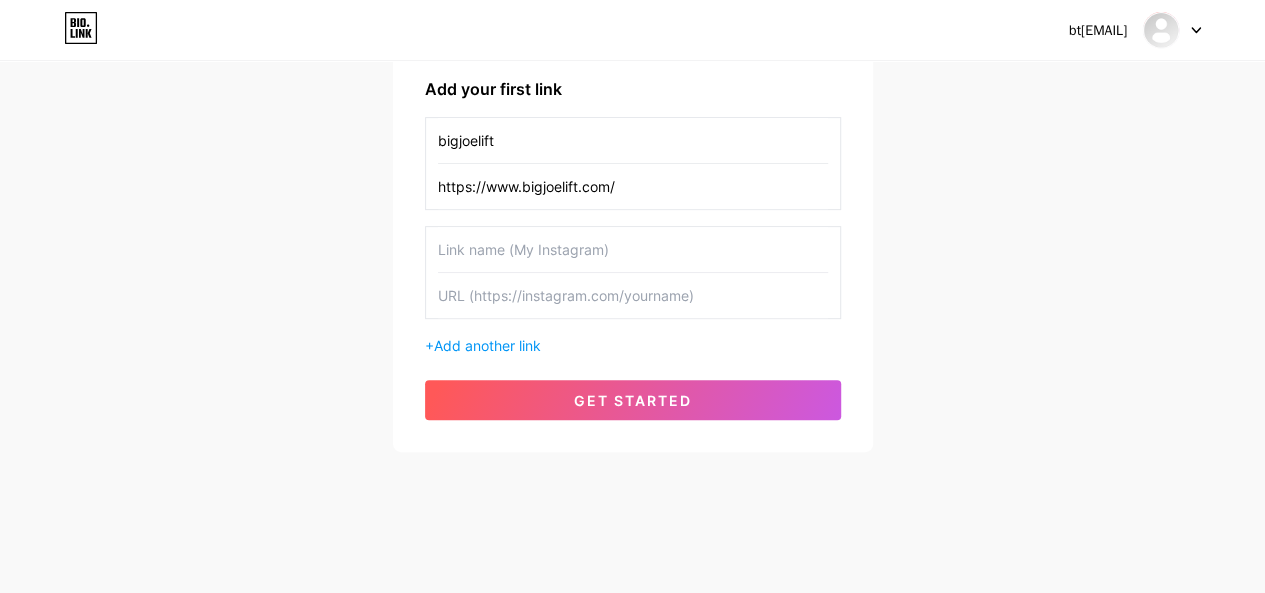click on "get started" at bounding box center (633, 400) 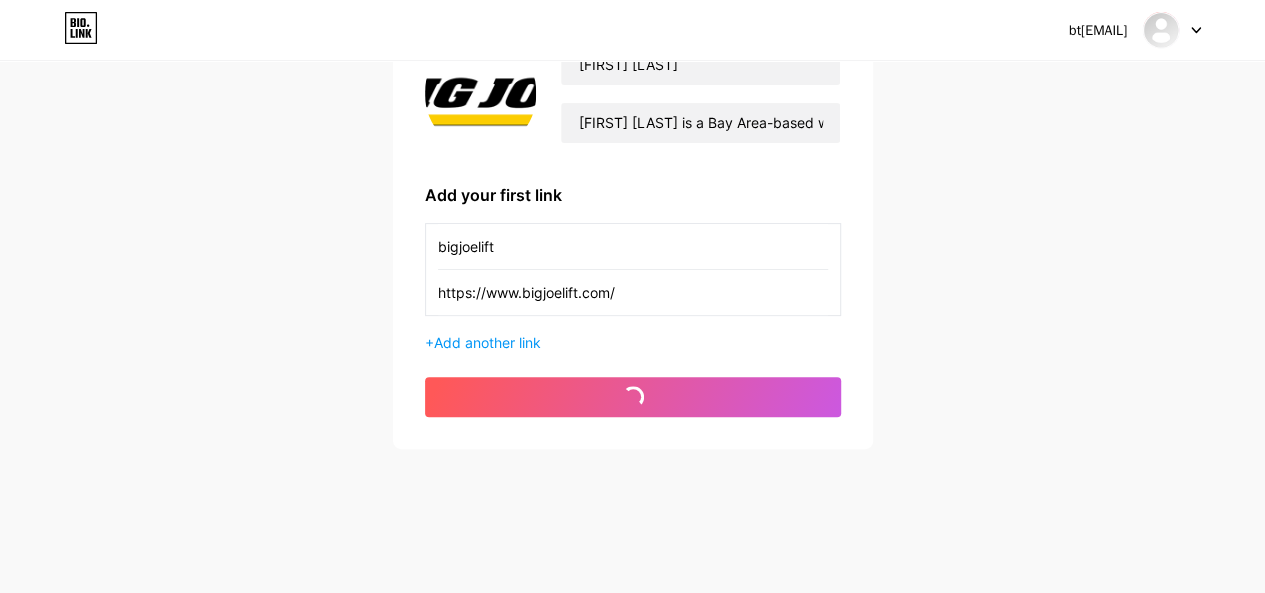 scroll, scrollTop: 198, scrollLeft: 0, axis: vertical 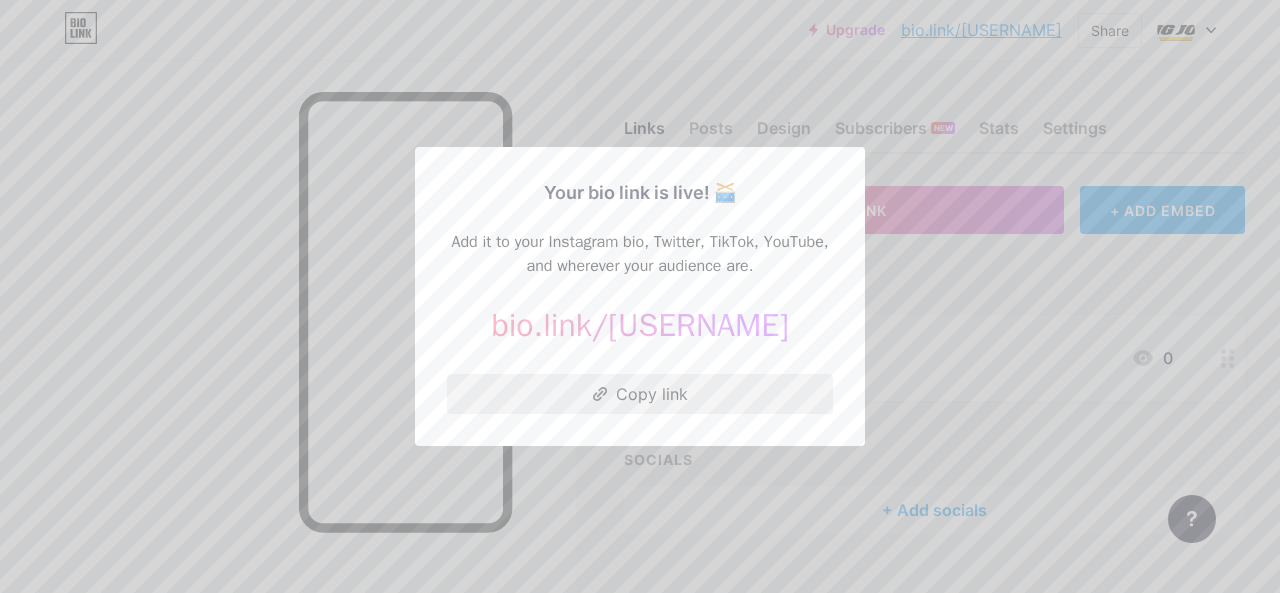 click on "Copy link" at bounding box center (640, 394) 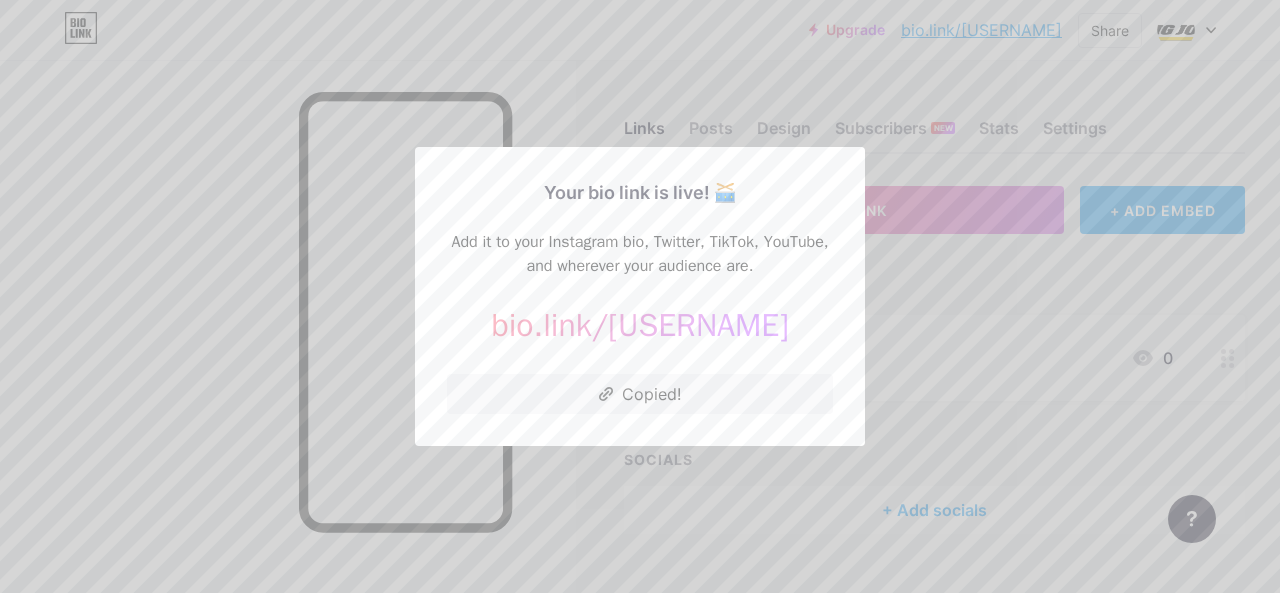 click at bounding box center (640, 296) 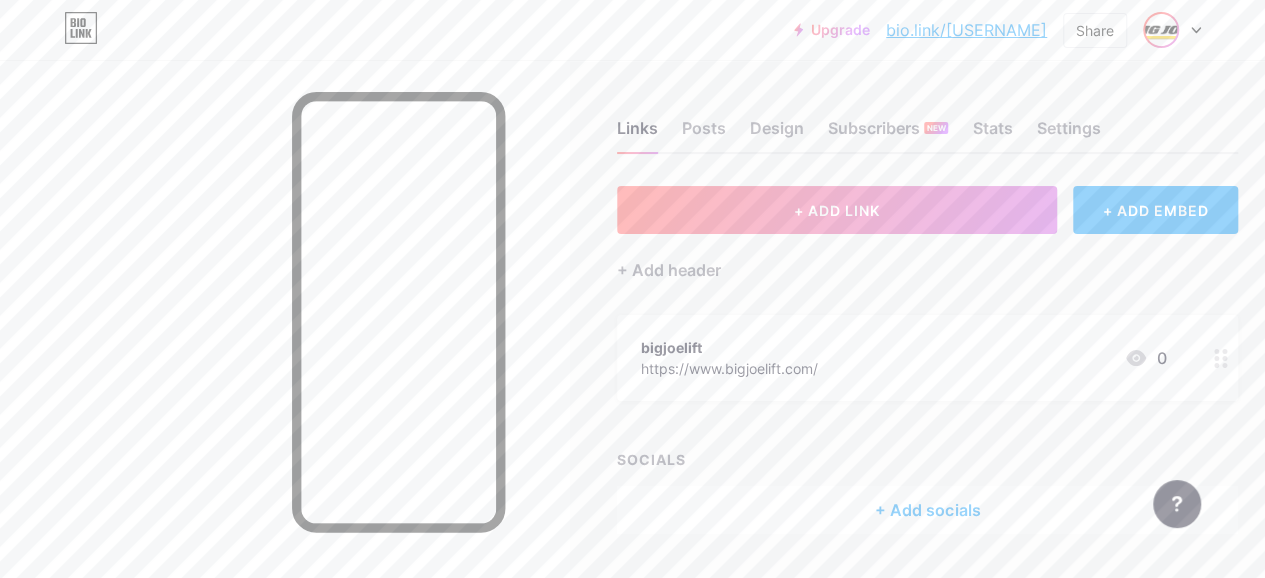 click at bounding box center [1161, 30] 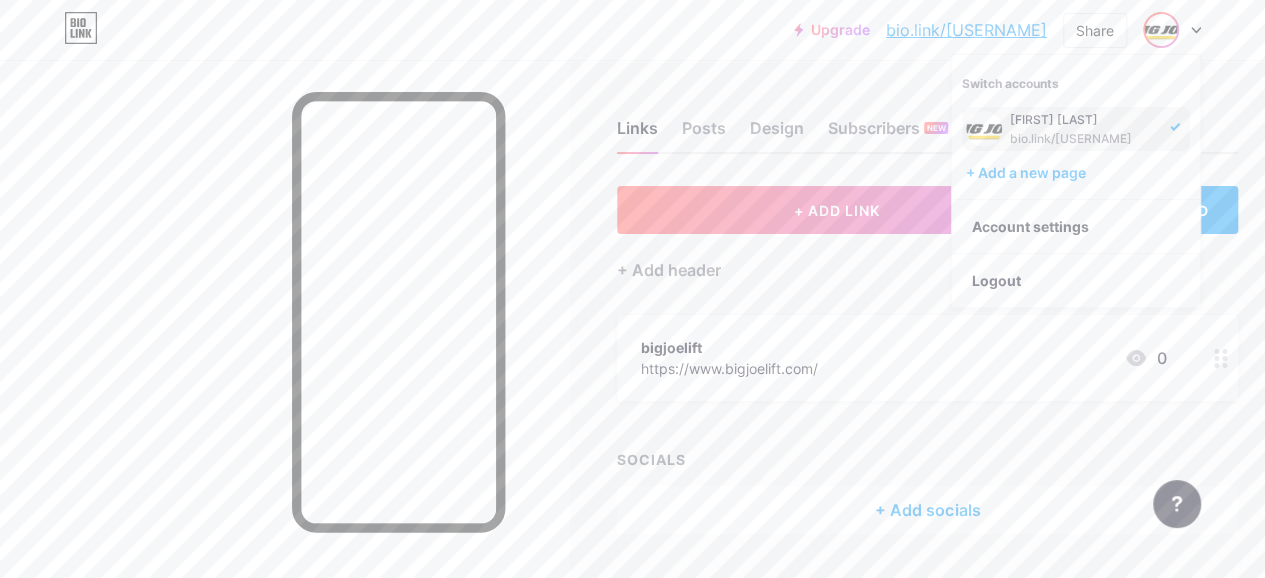 drag, startPoint x: 1060, startPoint y: 129, endPoint x: 570, endPoint y: 337, distance: 532.31946 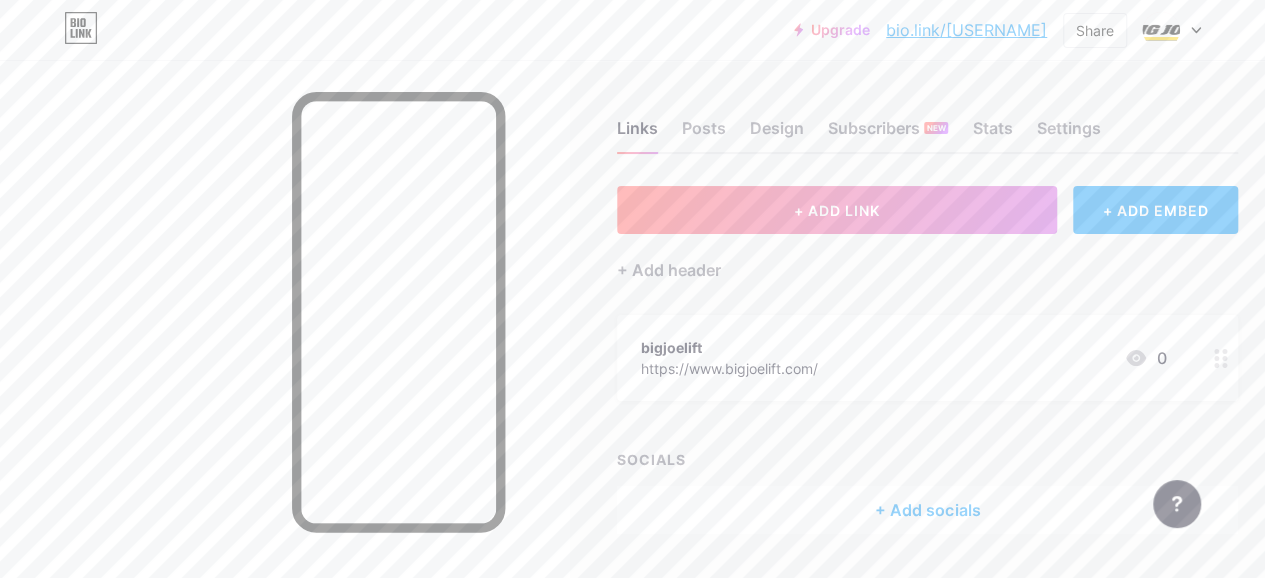 scroll, scrollTop: 55, scrollLeft: 0, axis: vertical 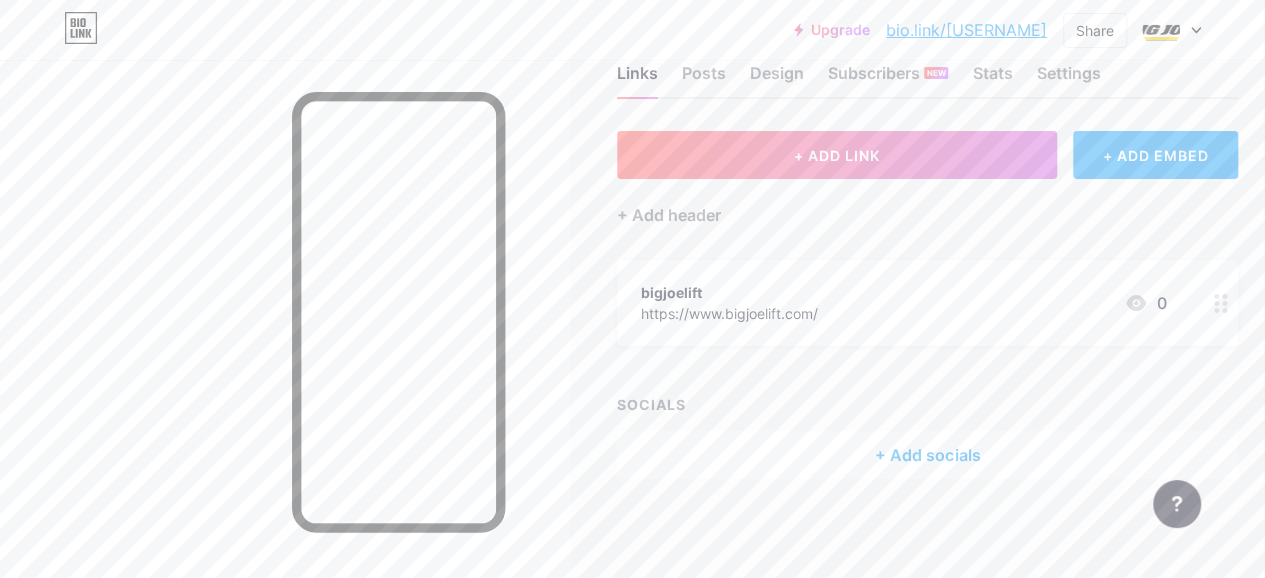 click on "+ Add socials" at bounding box center (927, 455) 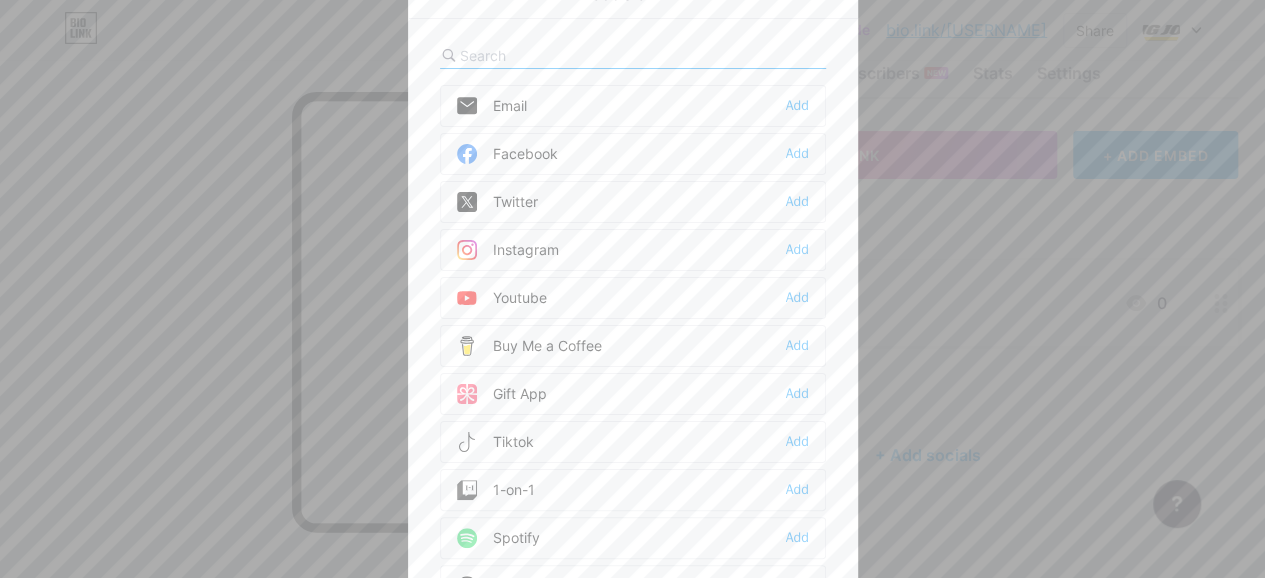 scroll, scrollTop: 40, scrollLeft: 0, axis: vertical 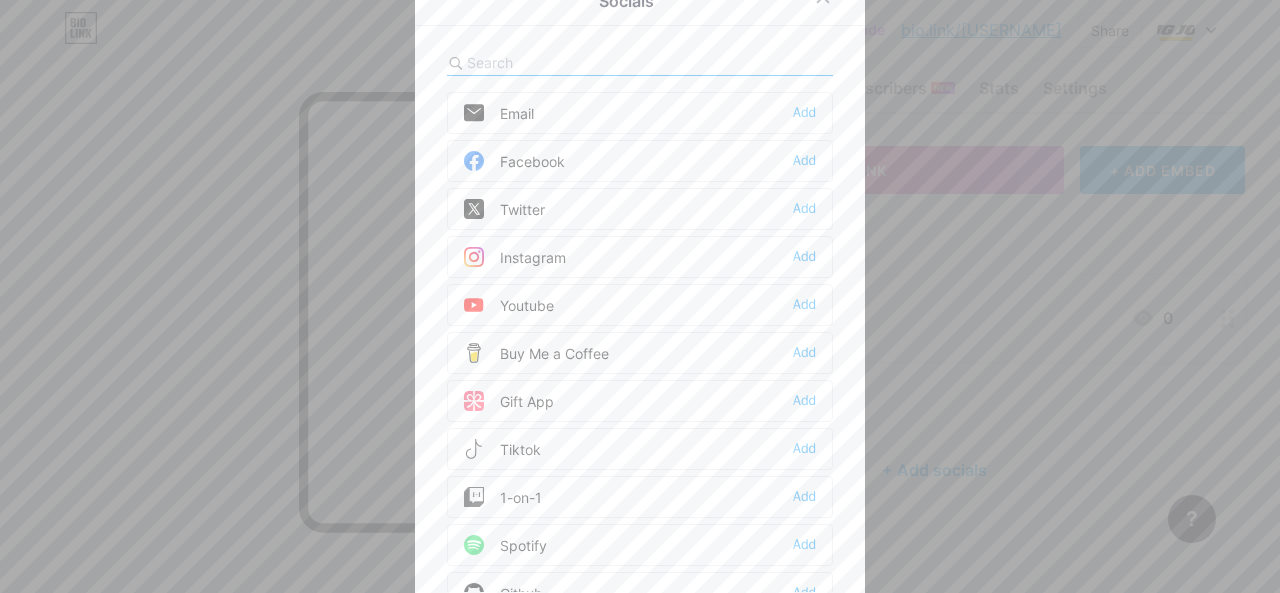 click at bounding box center (577, 62) 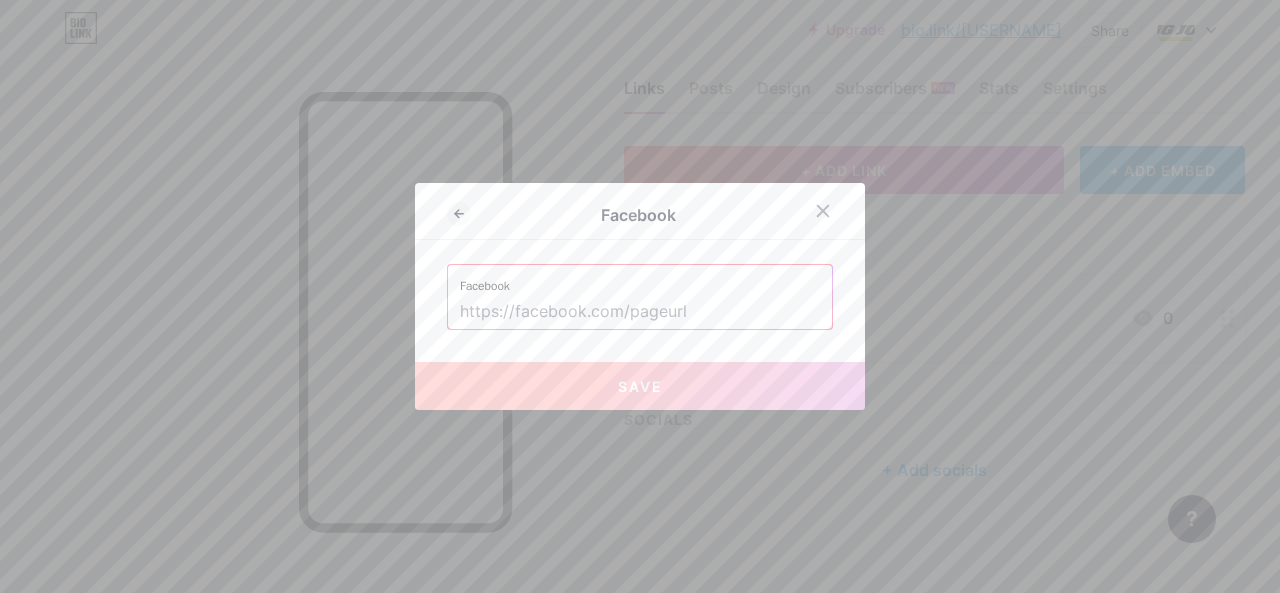 click at bounding box center (640, 312) 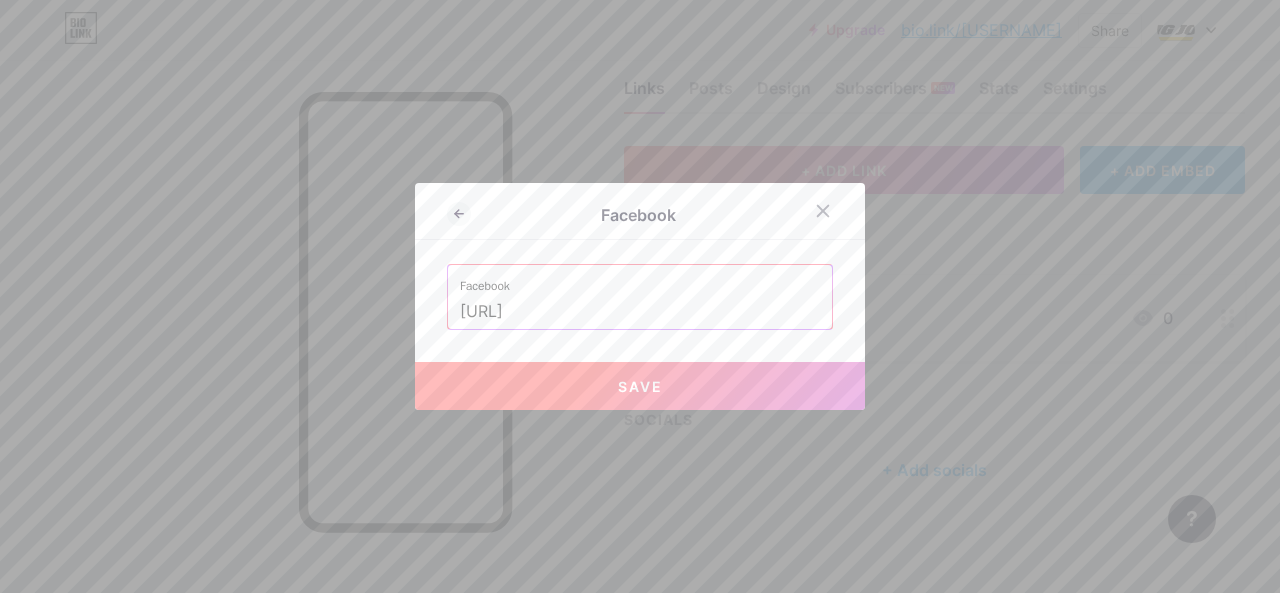 type on "[URL]" 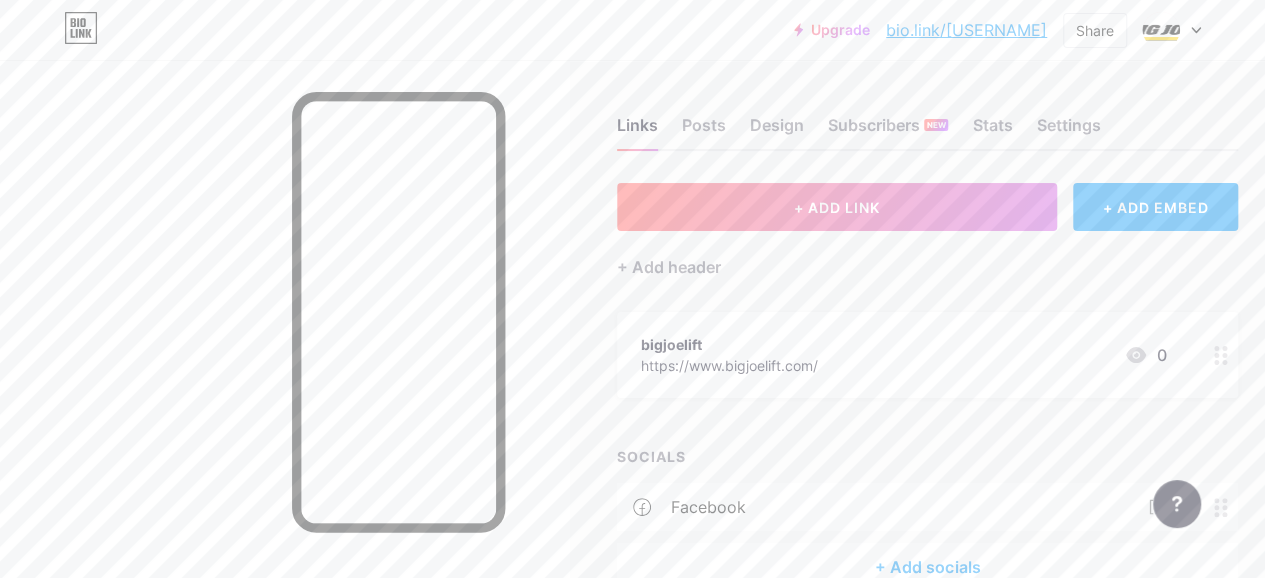 scroll, scrollTop: 0, scrollLeft: 0, axis: both 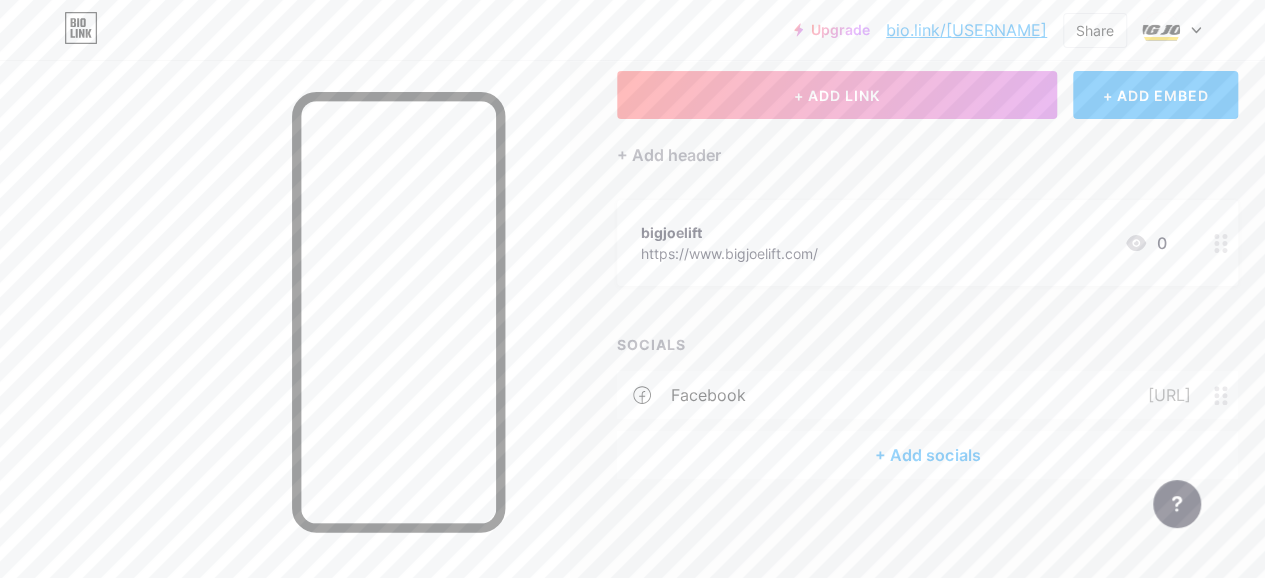 click on "+ Add socials" at bounding box center (927, 455) 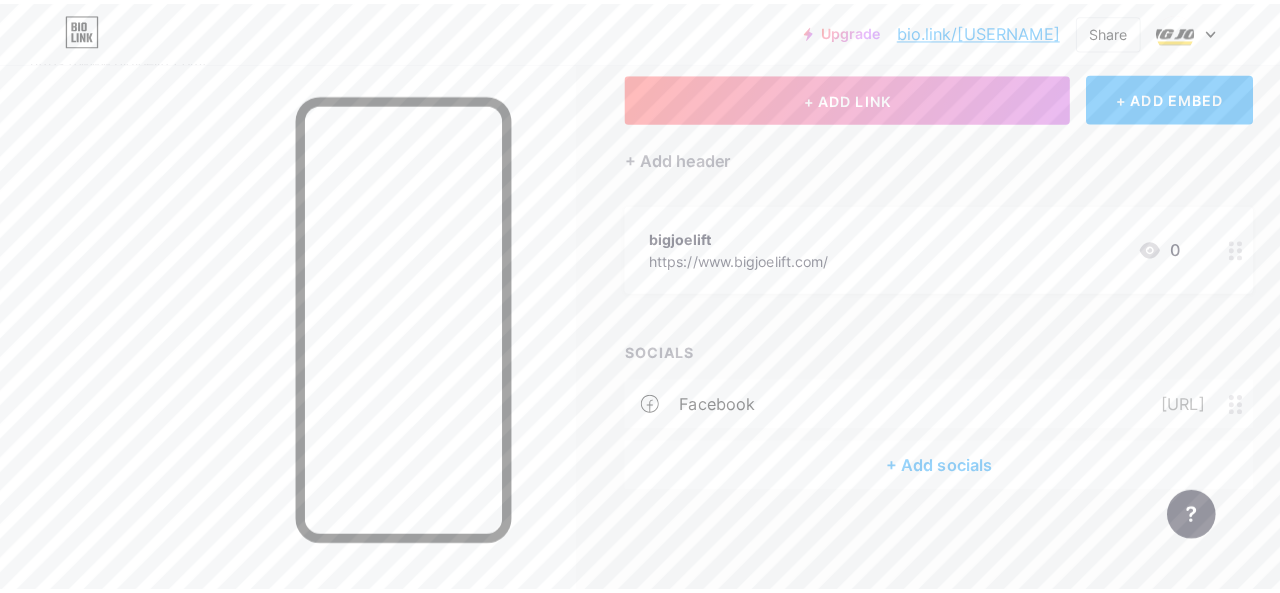 scroll, scrollTop: 100, scrollLeft: 0, axis: vertical 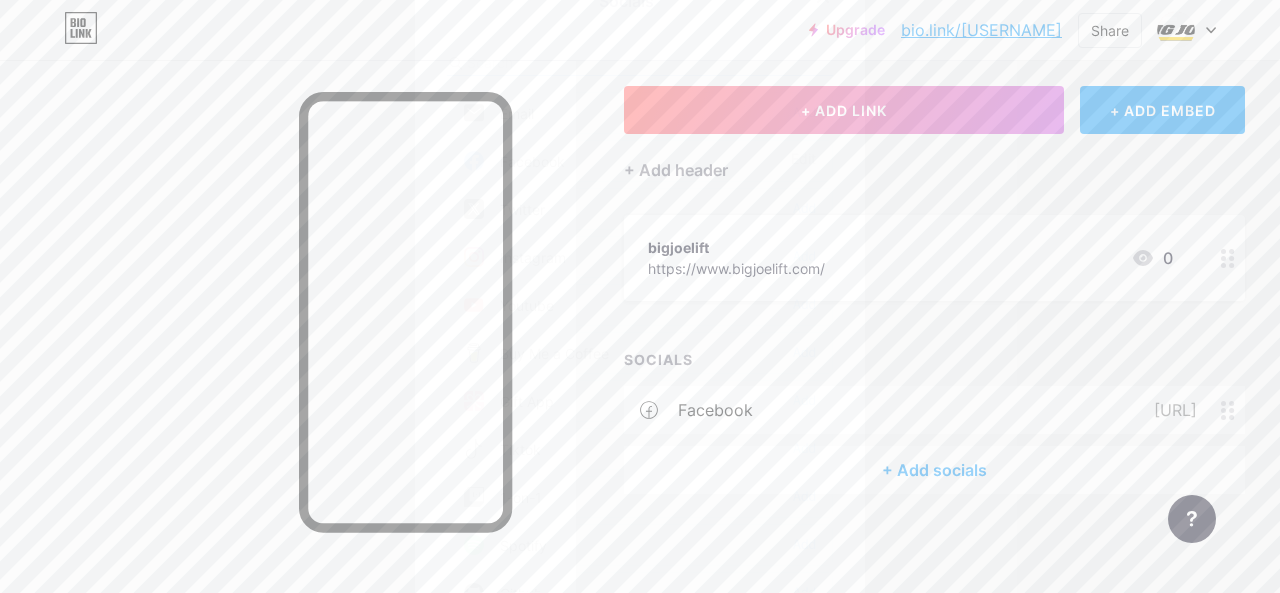 click at bounding box center (640, 63) 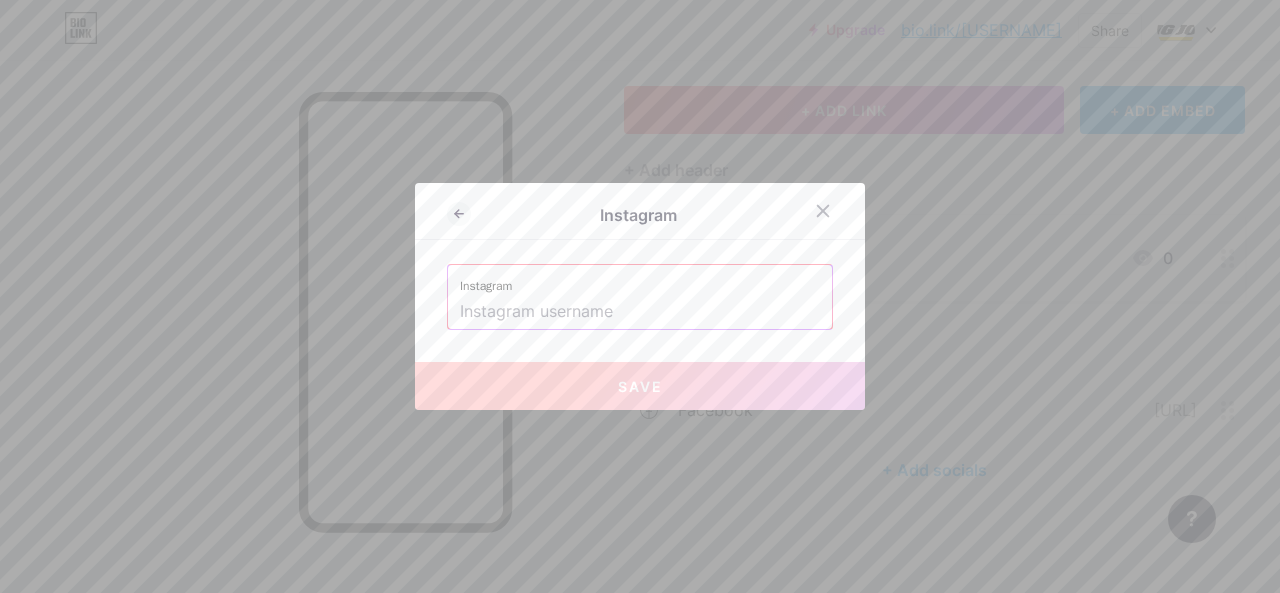 click at bounding box center [640, 312] 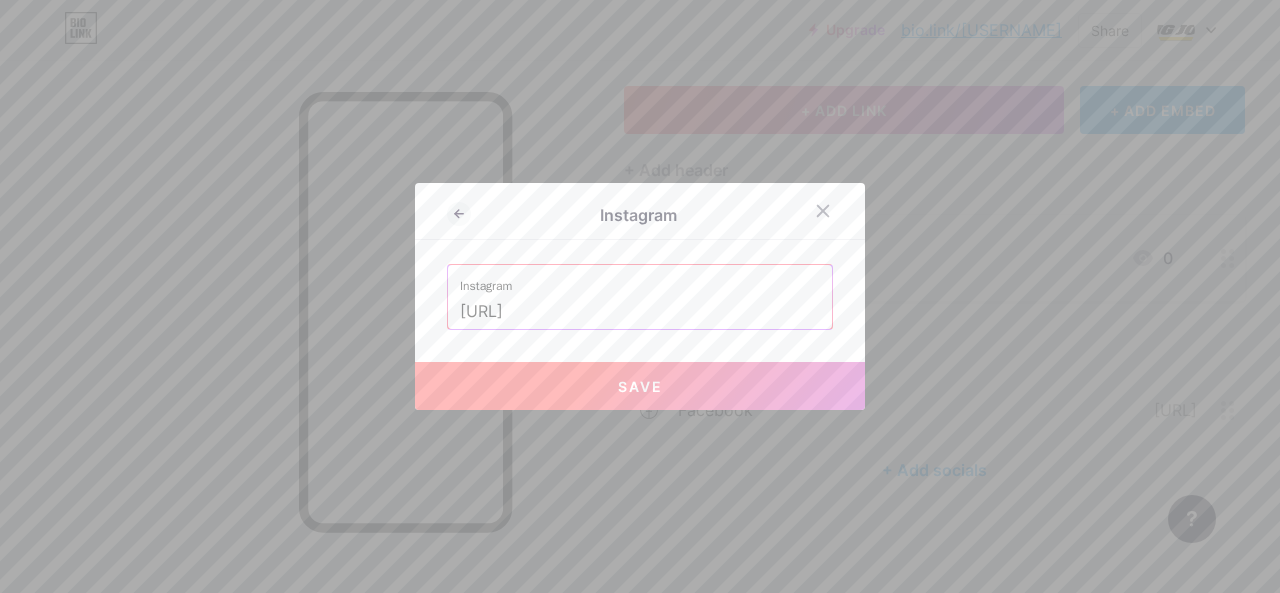 scroll, scrollTop: 0, scrollLeft: 33, axis: horizontal 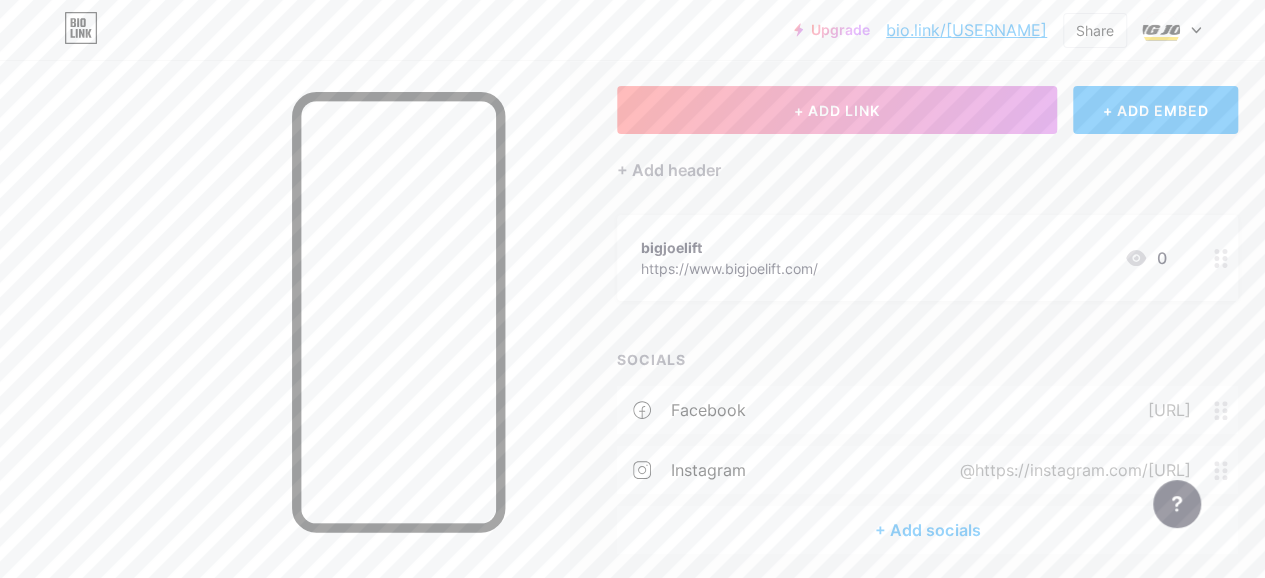 click on "+ Add socials" at bounding box center [927, 530] 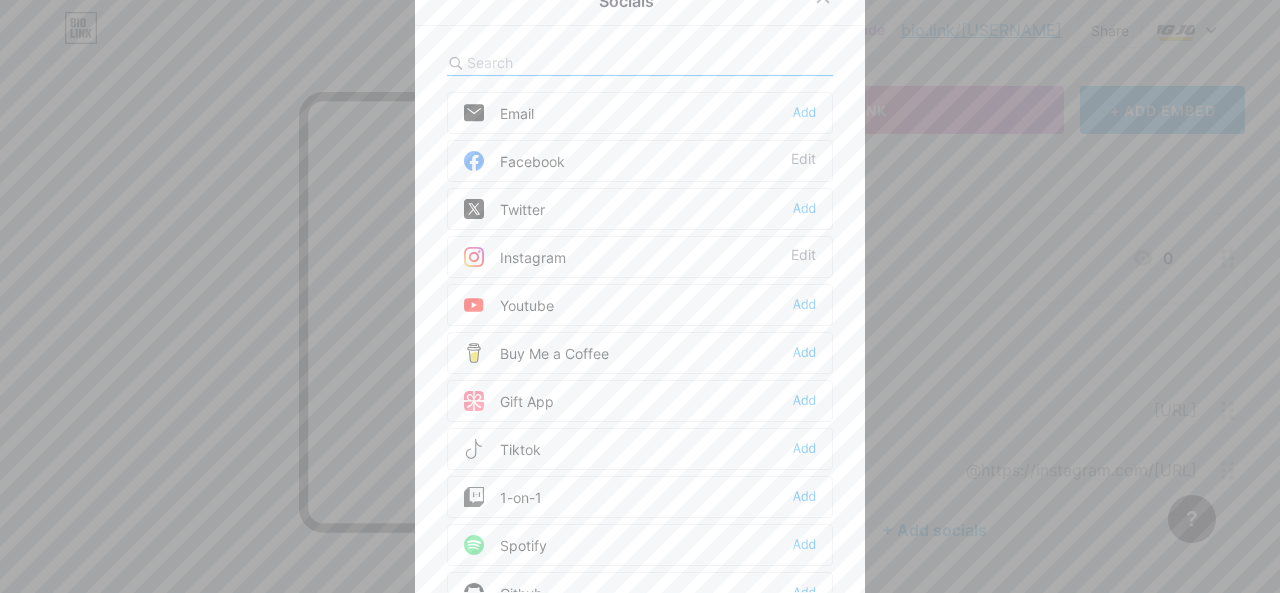 click on "Twitter" at bounding box center [504, 209] 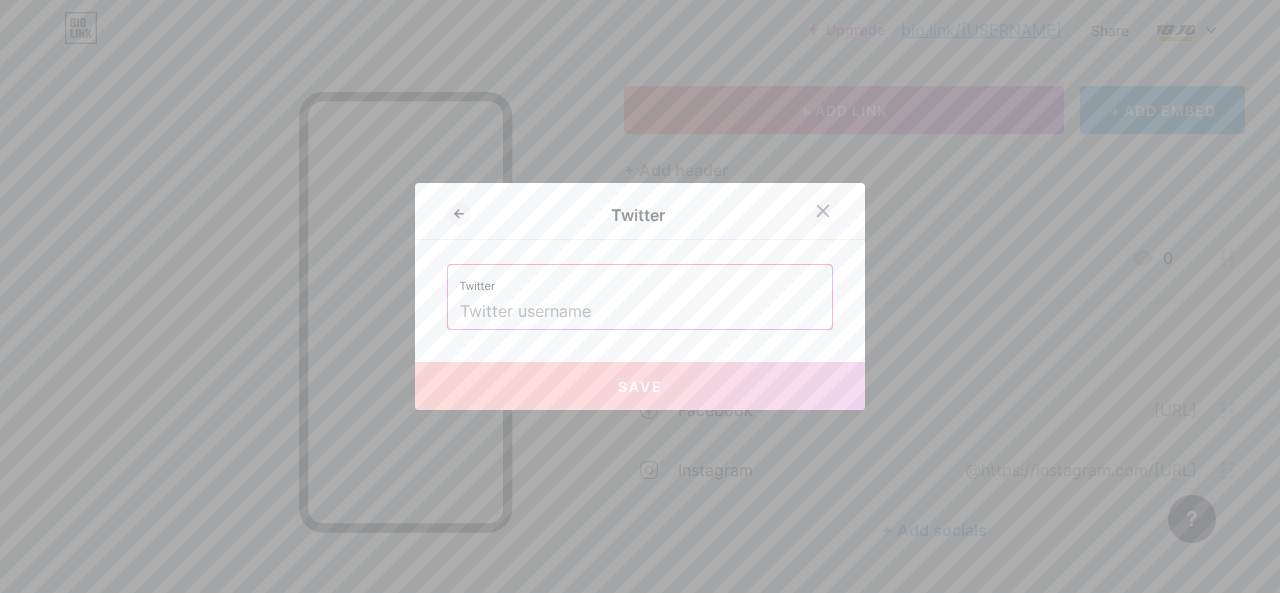 click 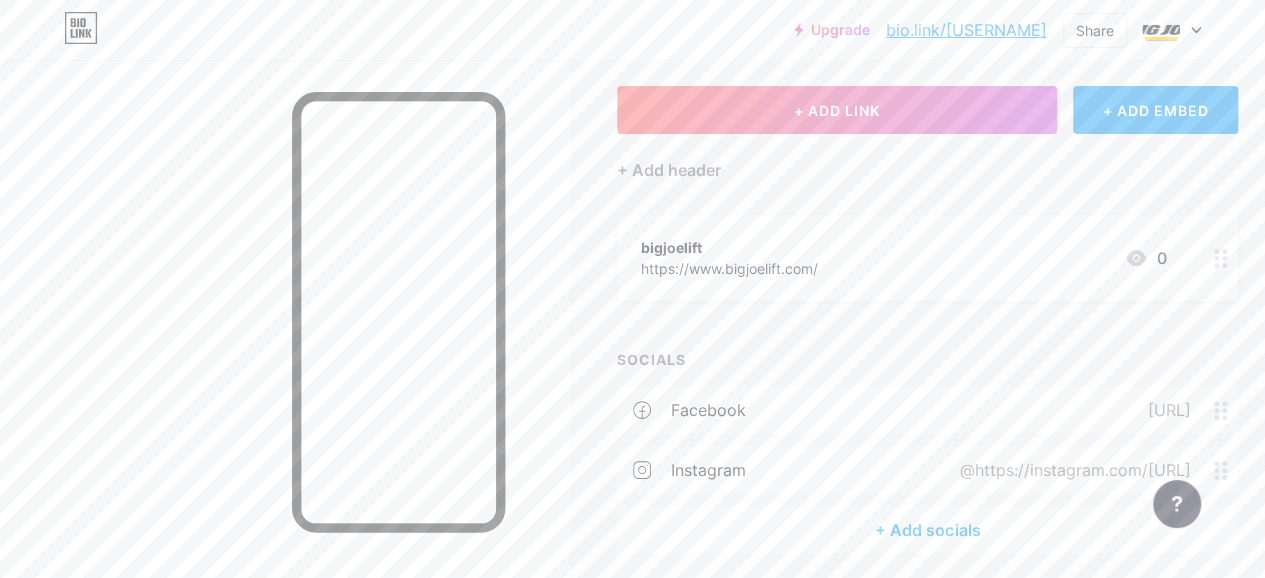 click on "+ Add socials" at bounding box center (927, 530) 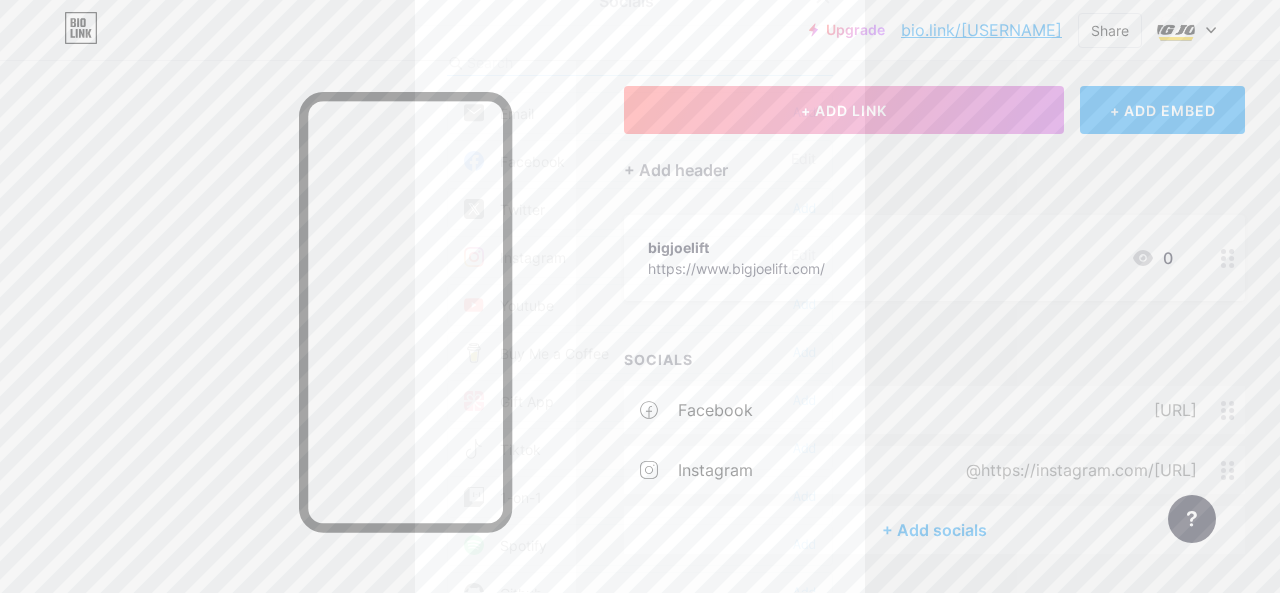 click on "Youtube
Add" at bounding box center [640, 305] 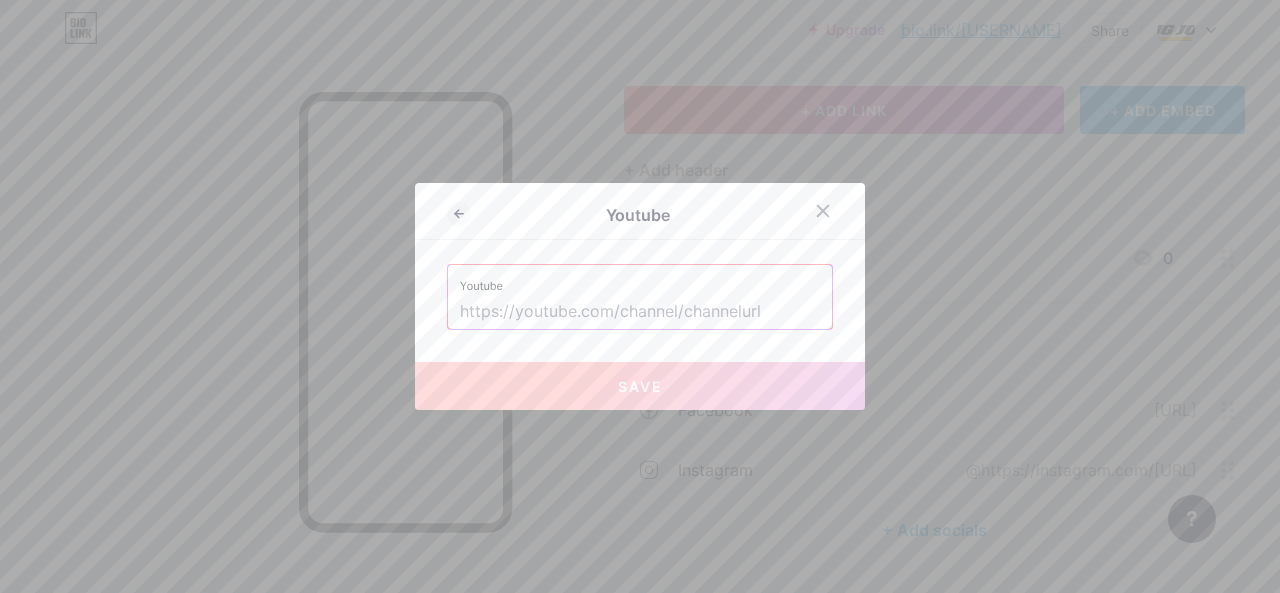 click at bounding box center (640, 312) 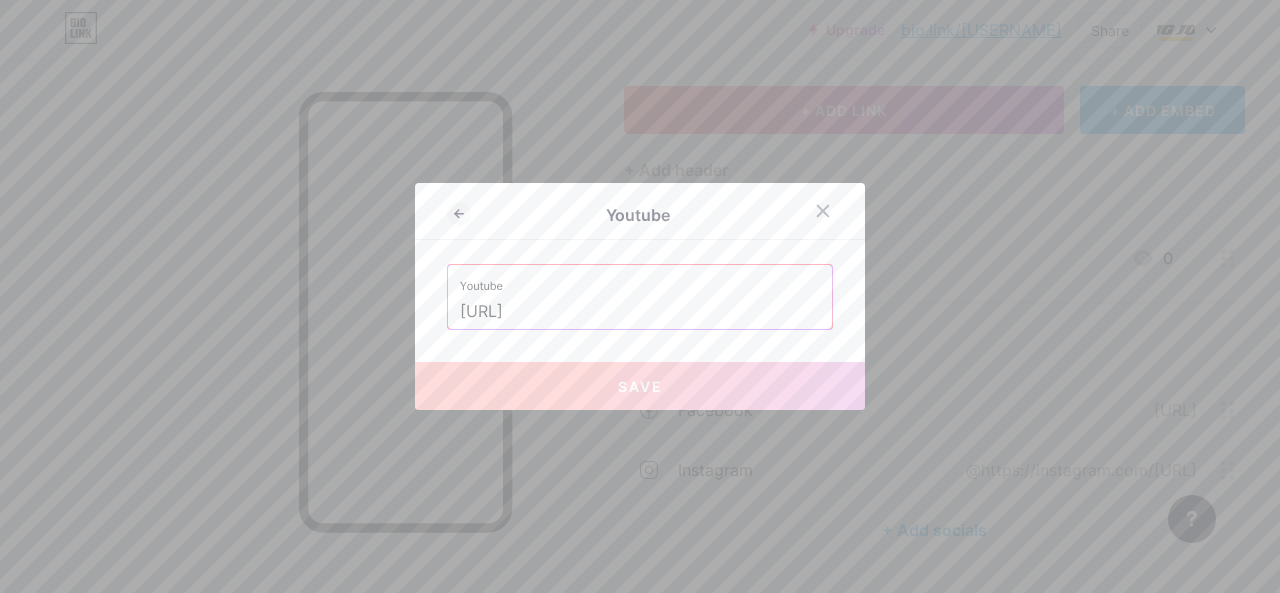 scroll, scrollTop: 0, scrollLeft: 154, axis: horizontal 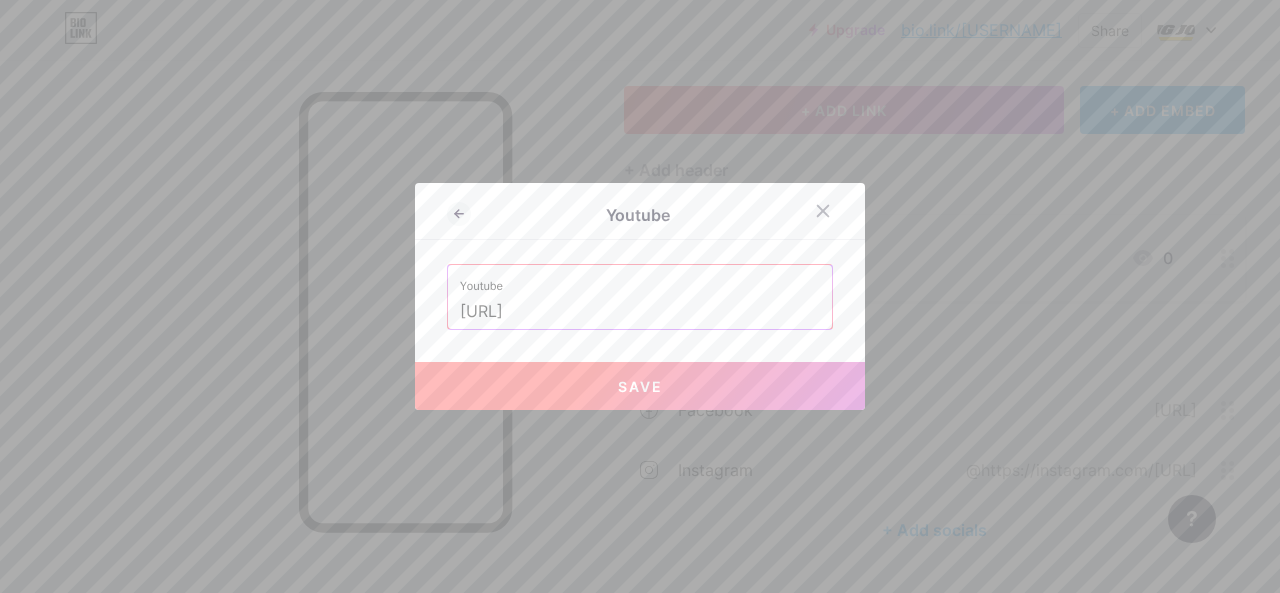 type on "[URL]" 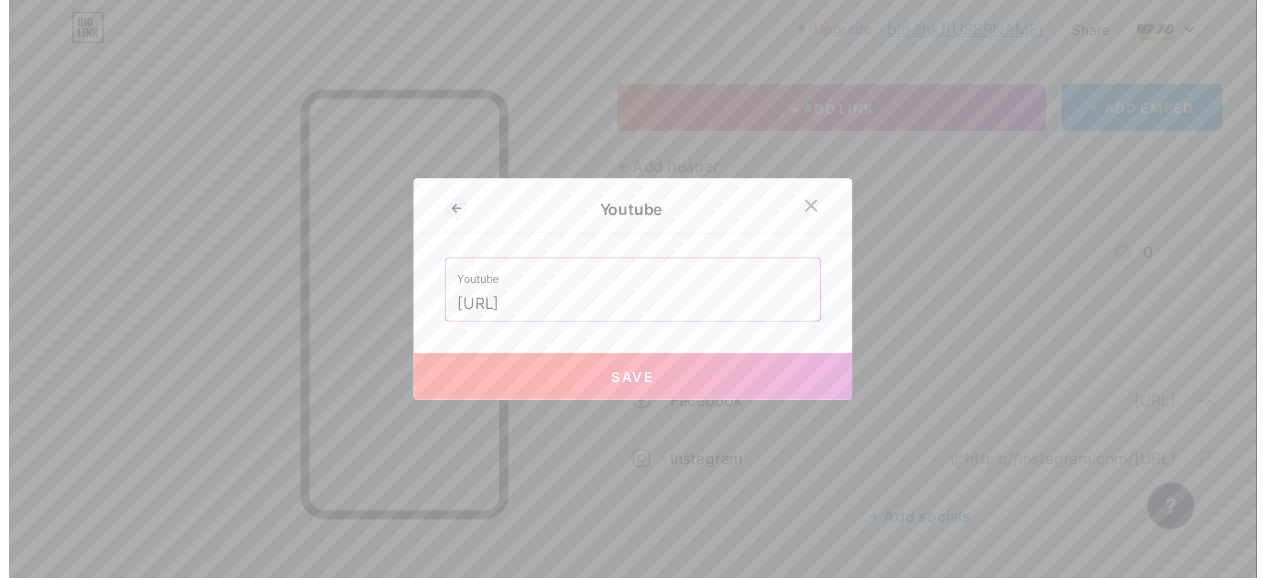 scroll, scrollTop: 0, scrollLeft: 0, axis: both 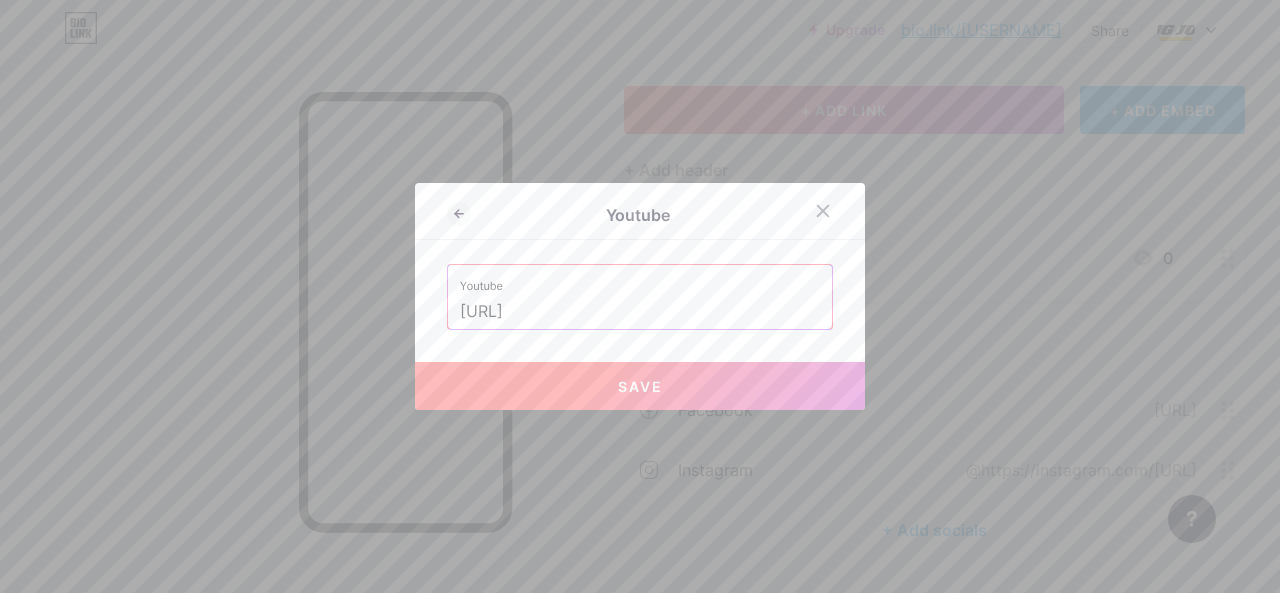 click on "Save" at bounding box center [640, 386] 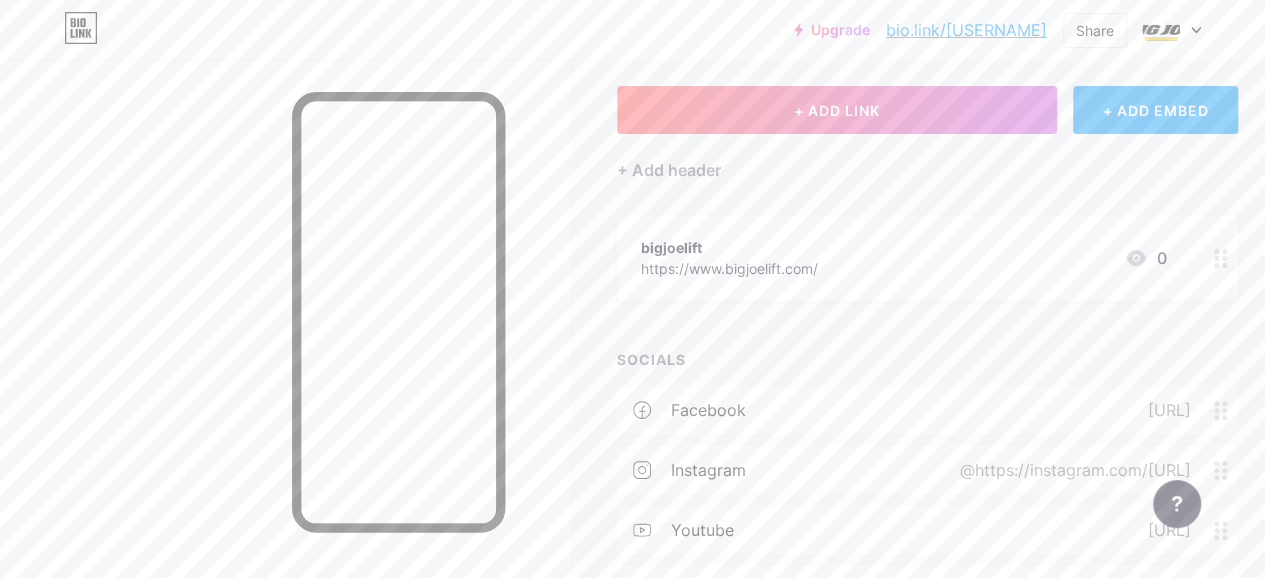 scroll, scrollTop: 235, scrollLeft: 0, axis: vertical 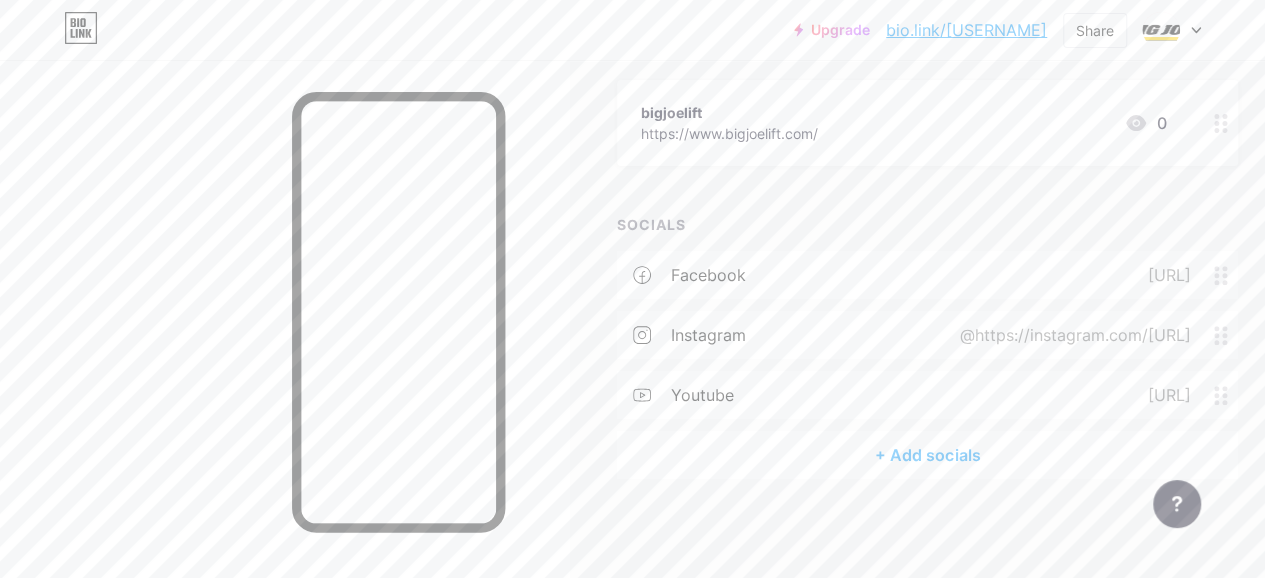 click on "+ Add socials" at bounding box center [927, 455] 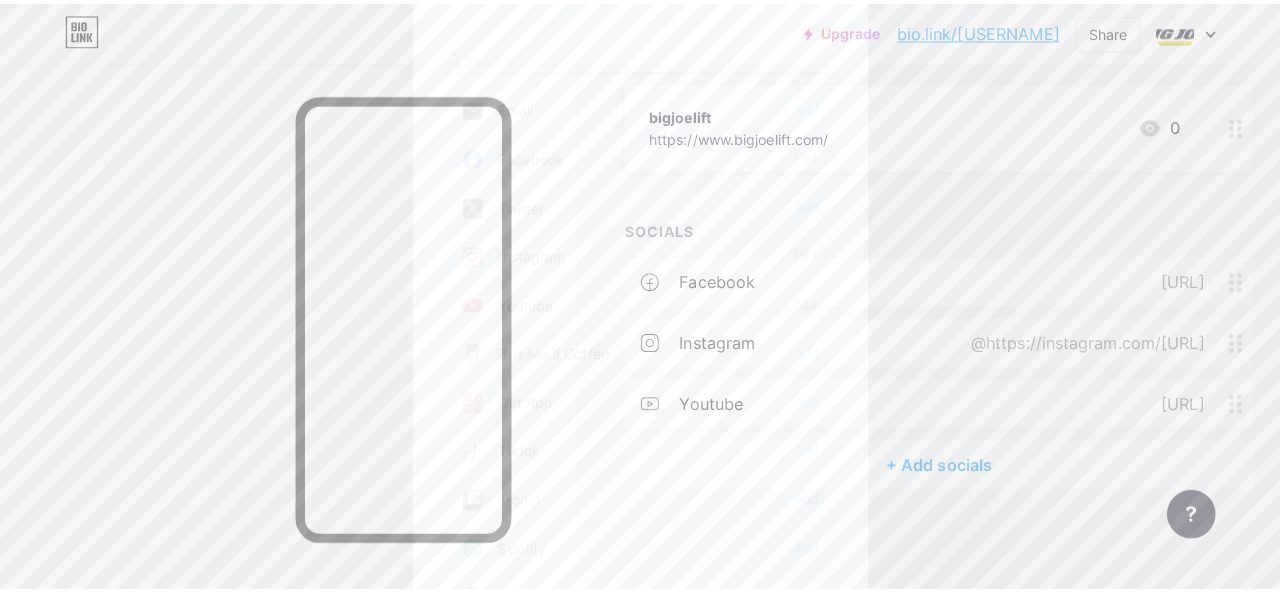 scroll, scrollTop: 220, scrollLeft: 0, axis: vertical 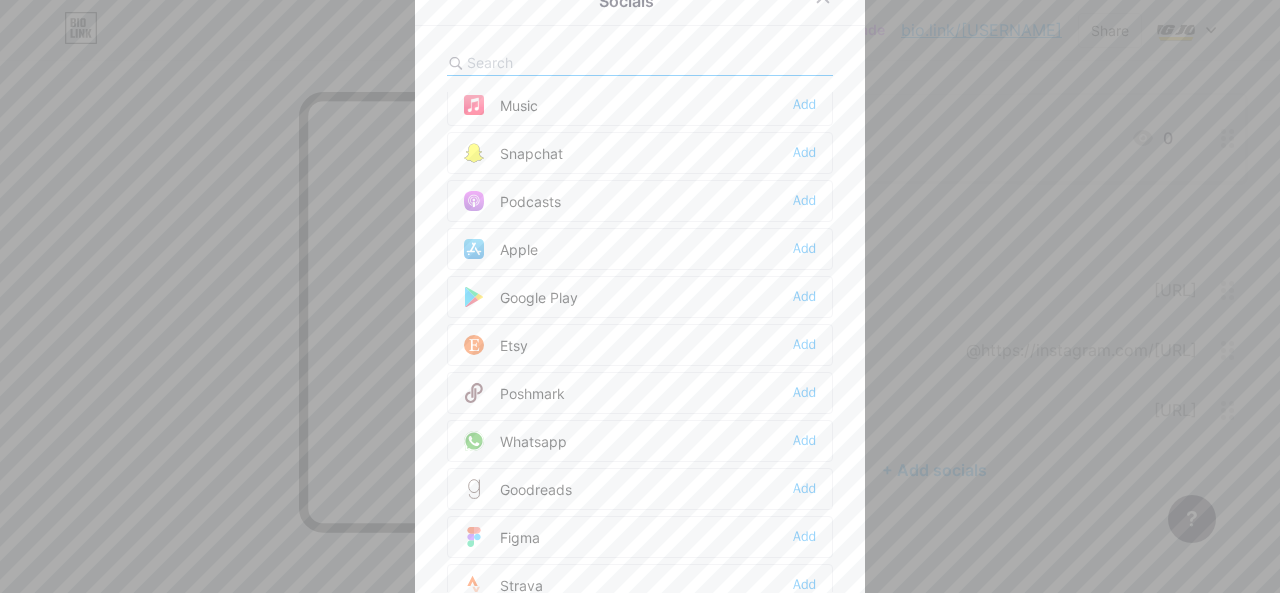 click at bounding box center (577, 62) 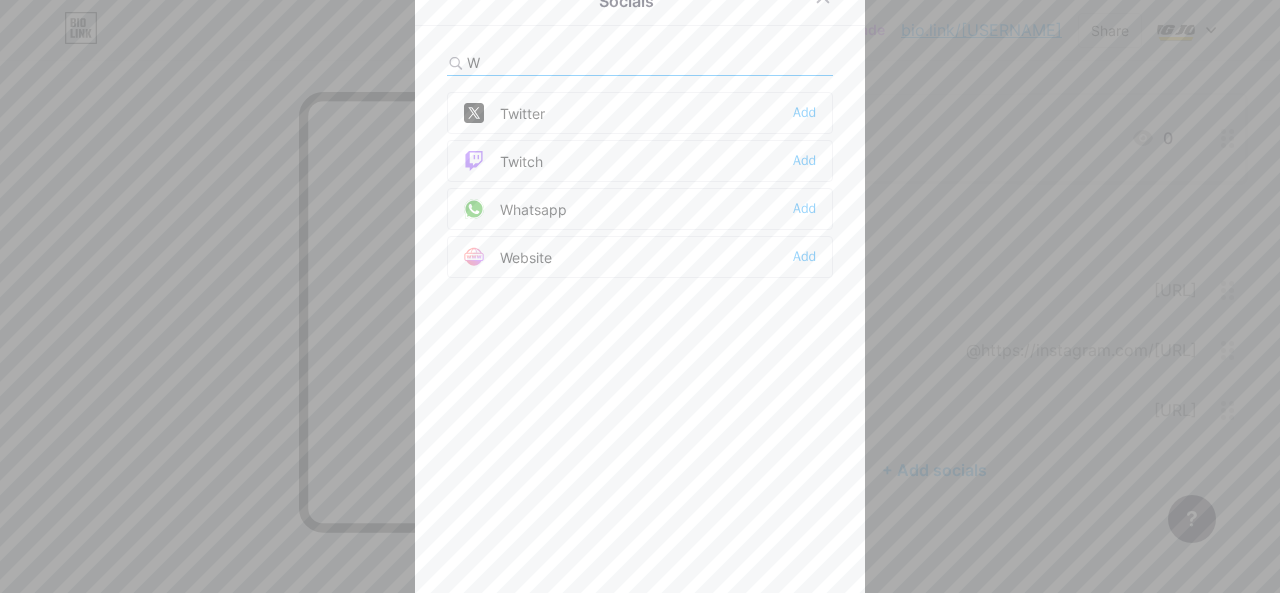 scroll, scrollTop: 30, scrollLeft: 0, axis: vertical 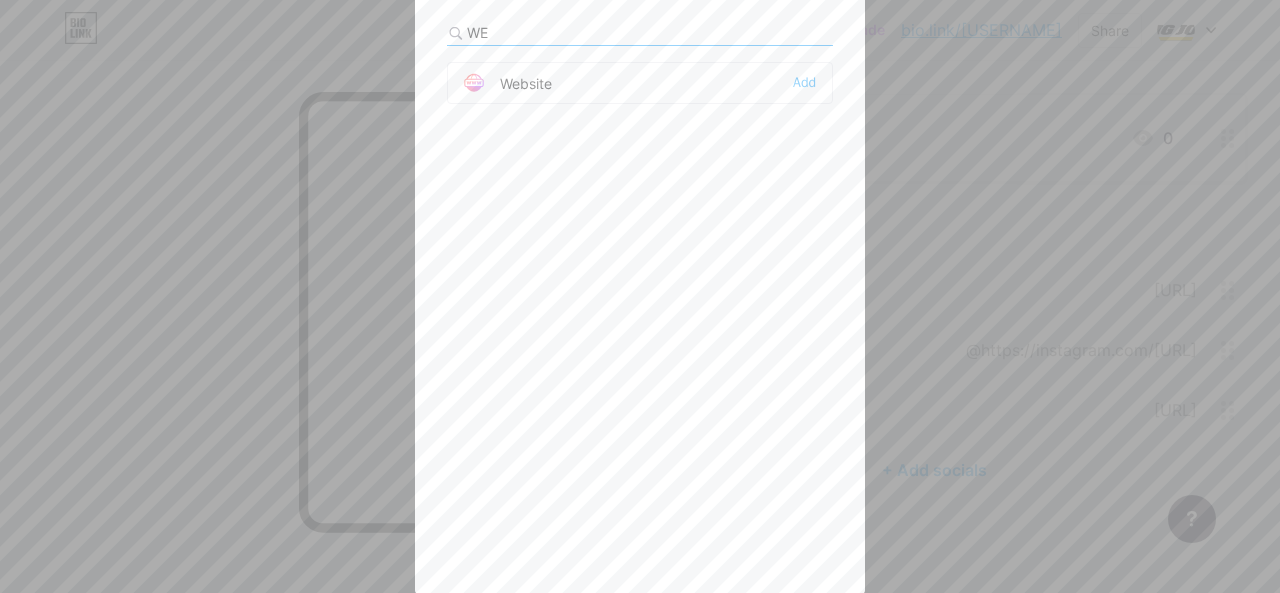 type on "WE" 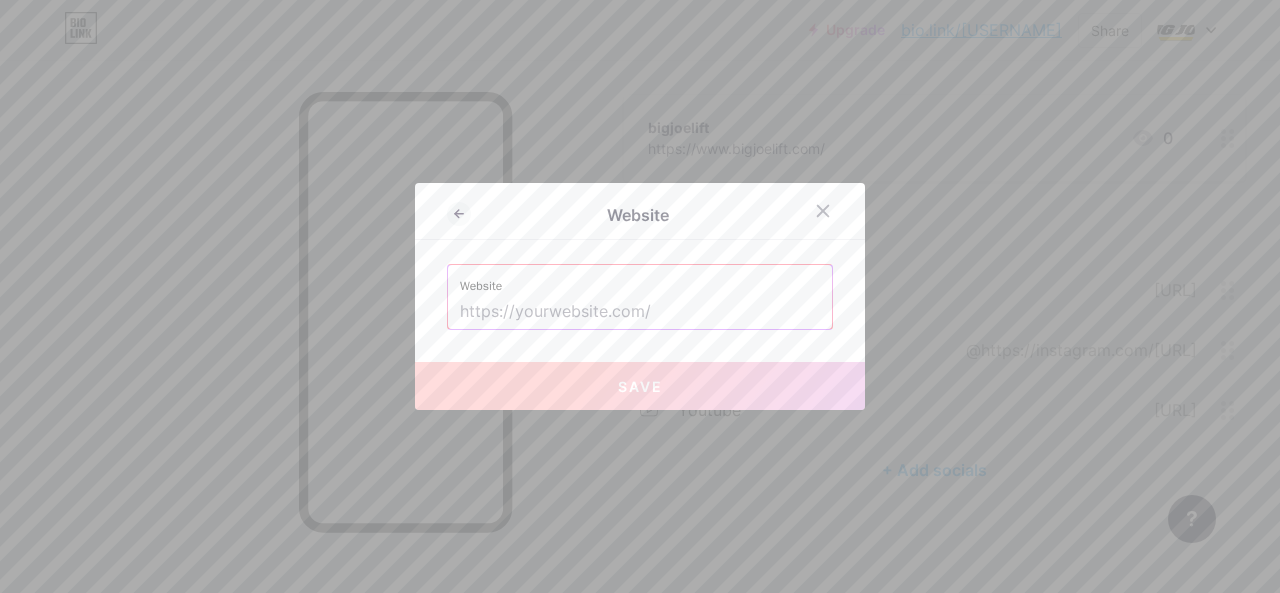 click on "Website" at bounding box center (640, 280) 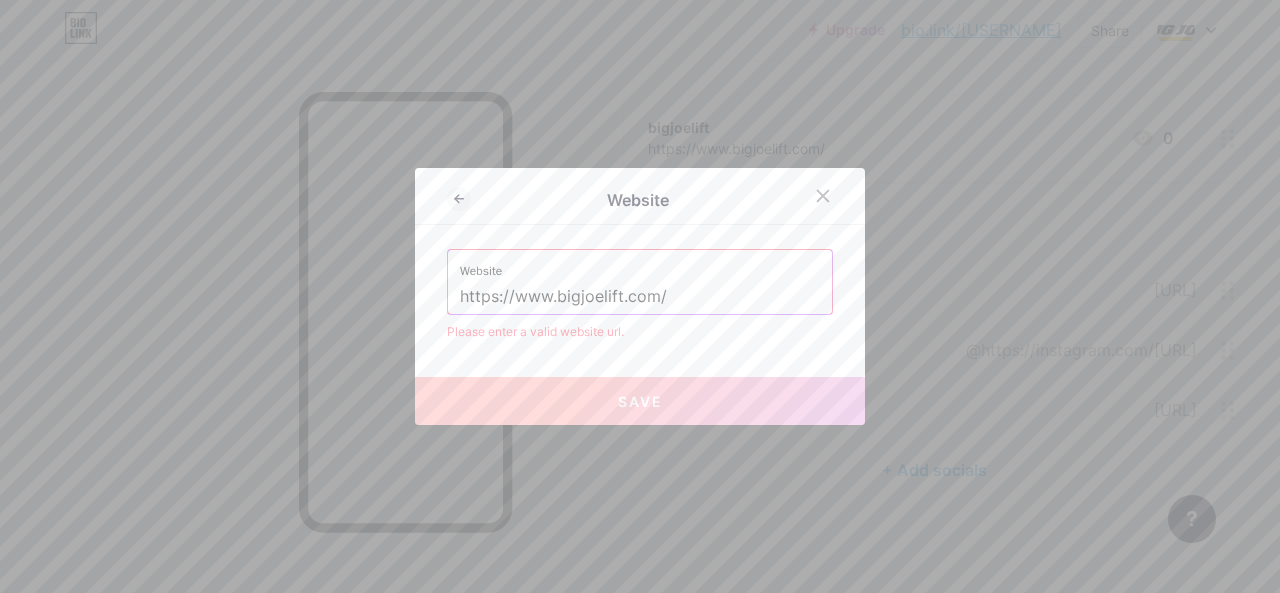 click on "https://www.bigjoelift.com/" at bounding box center (640, 297) 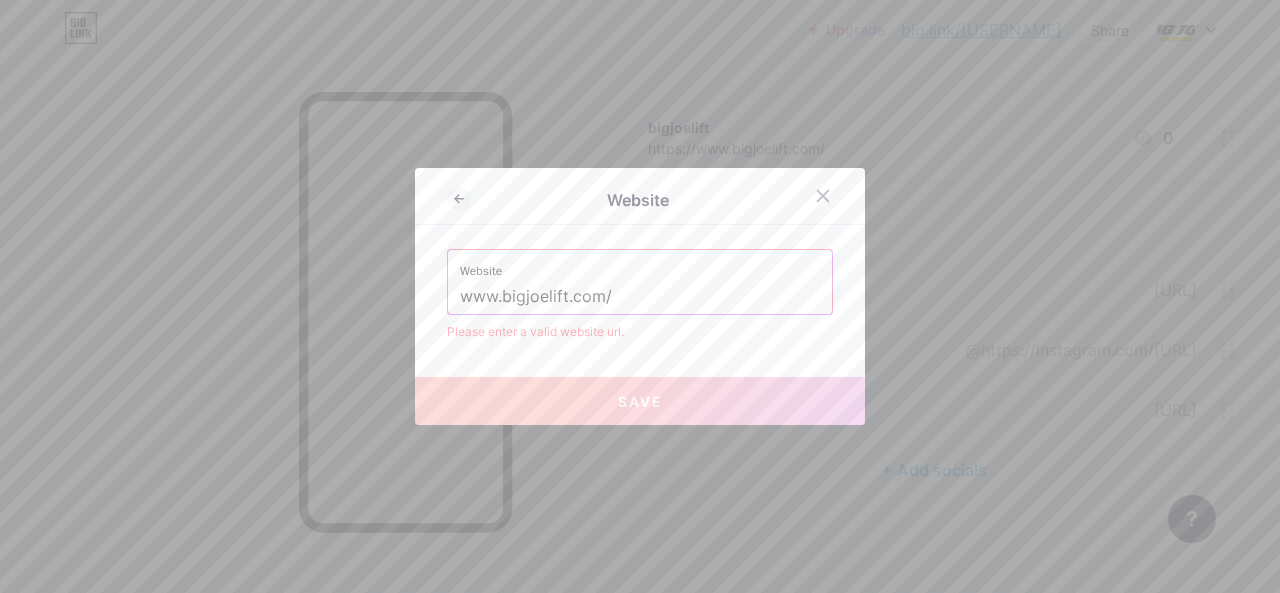 type on "www.bigjoelift.com/" 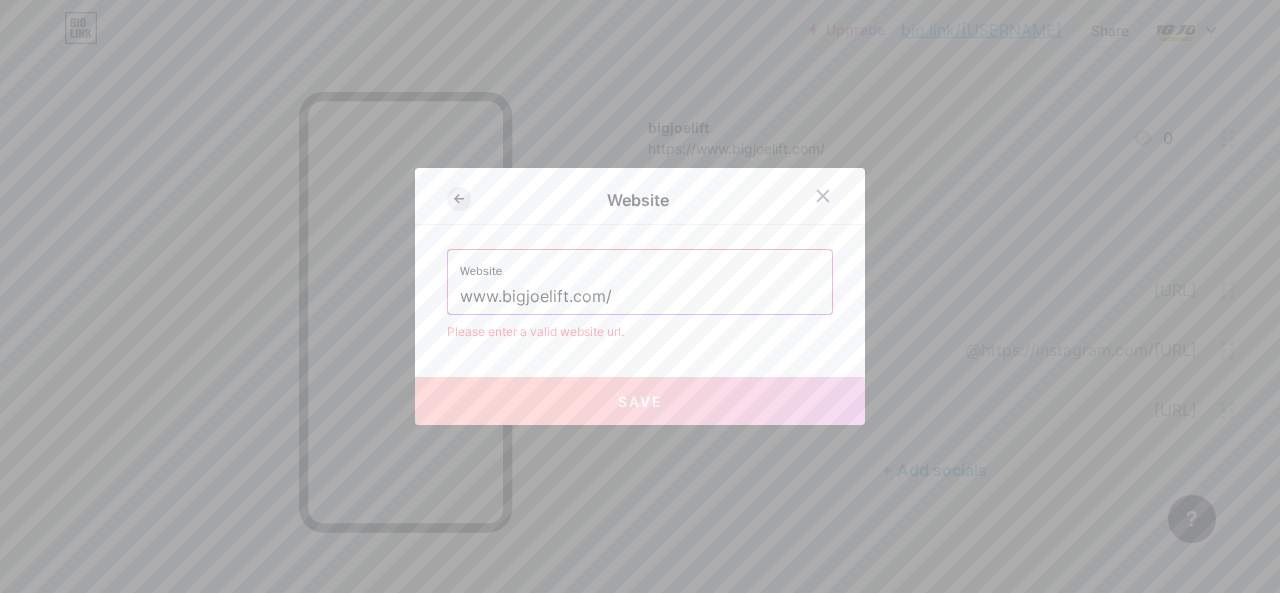 click 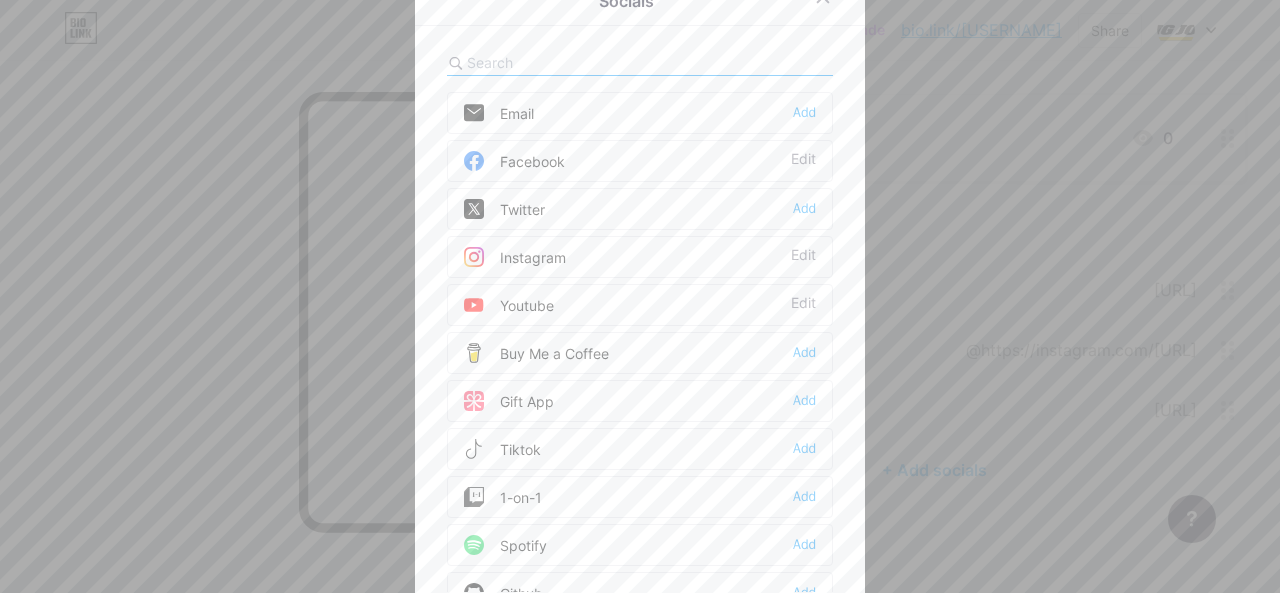 click at bounding box center (577, 62) 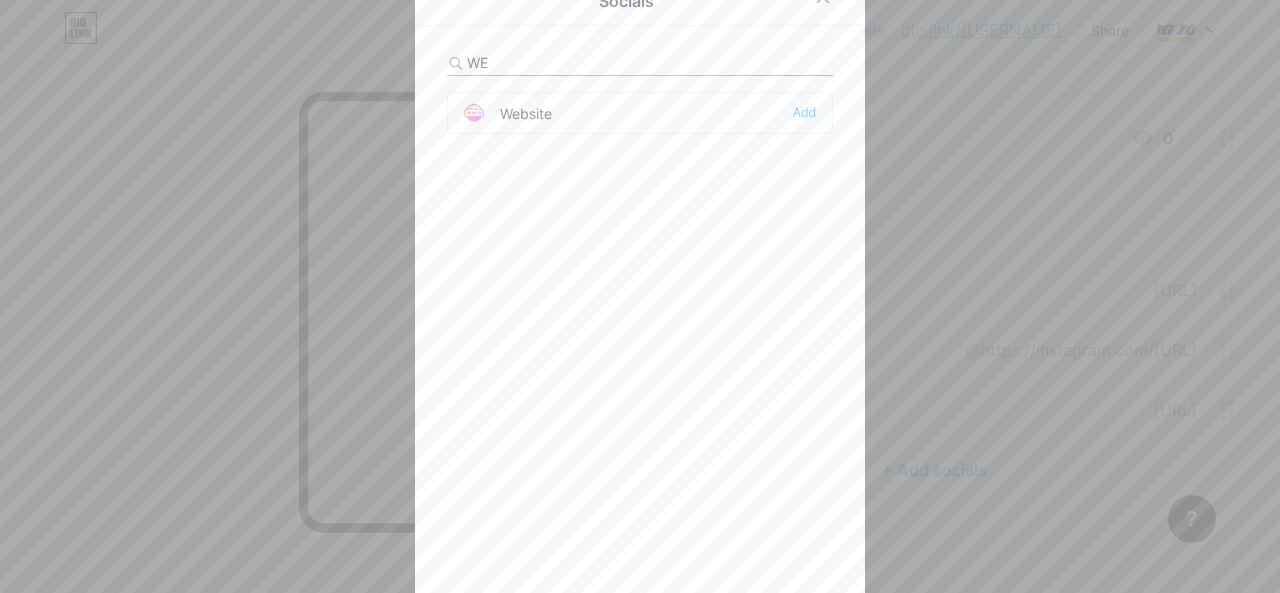 type on "WE" 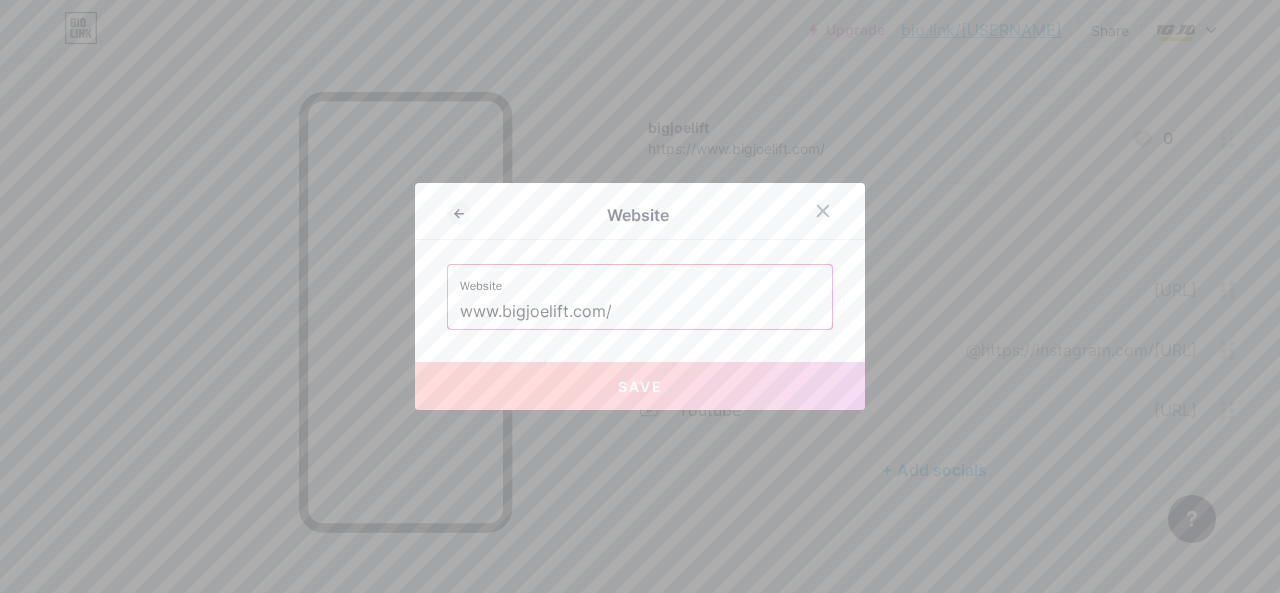 click on "Save" at bounding box center (640, 386) 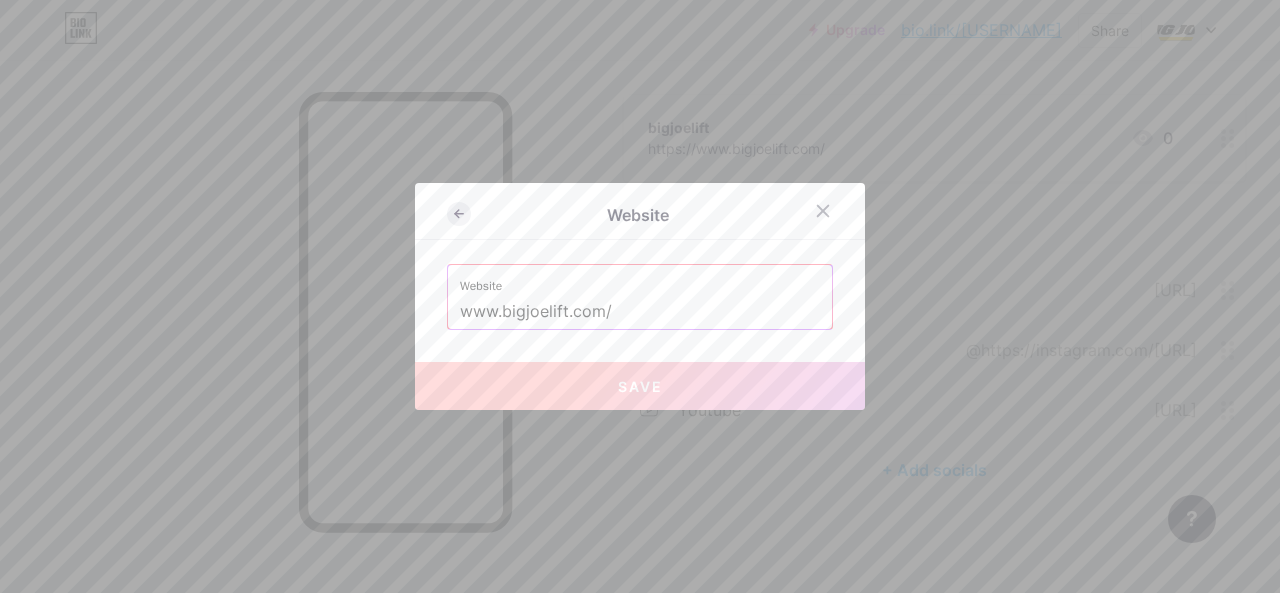 click 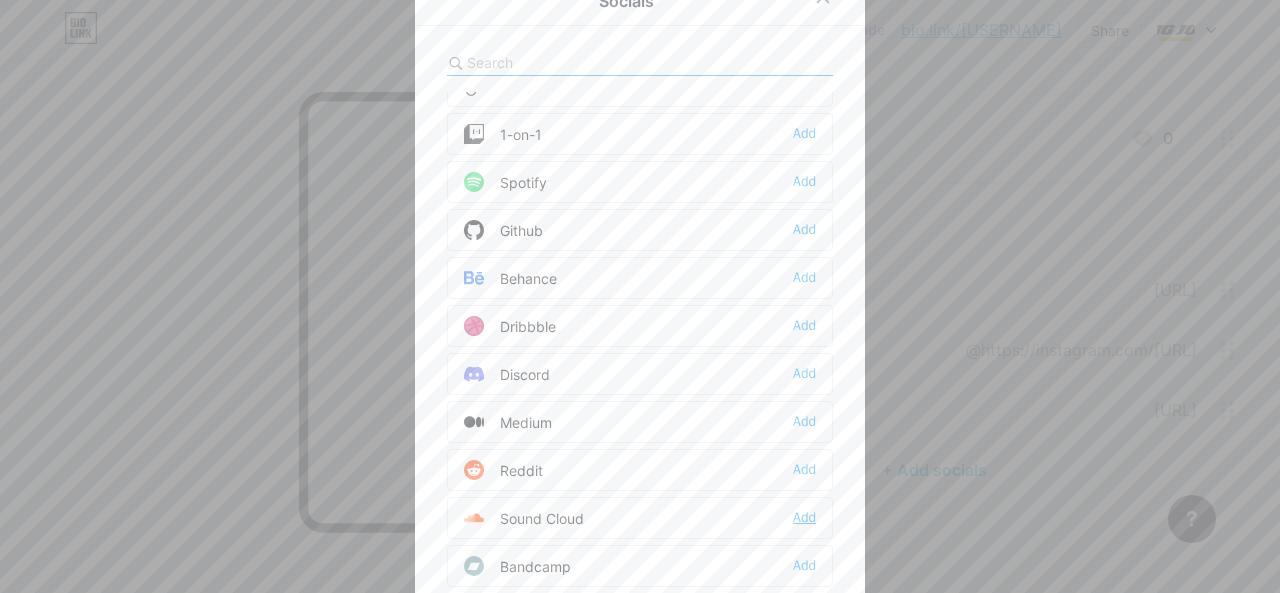 scroll, scrollTop: 400, scrollLeft: 0, axis: vertical 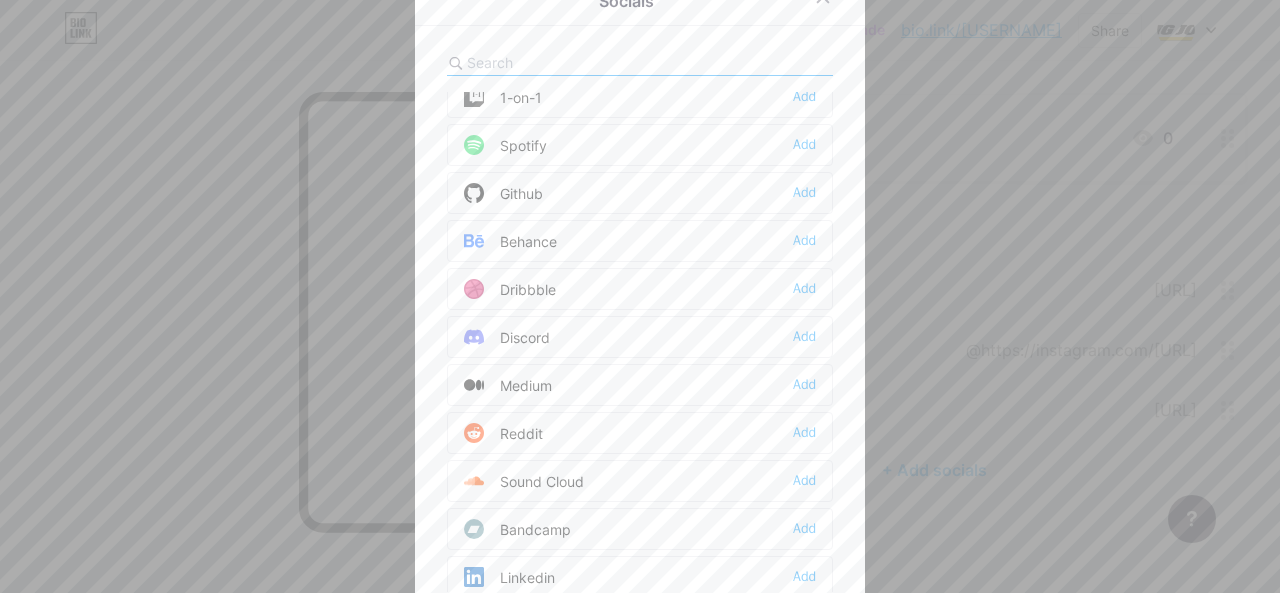 click on "Linkedin" at bounding box center (509, 577) 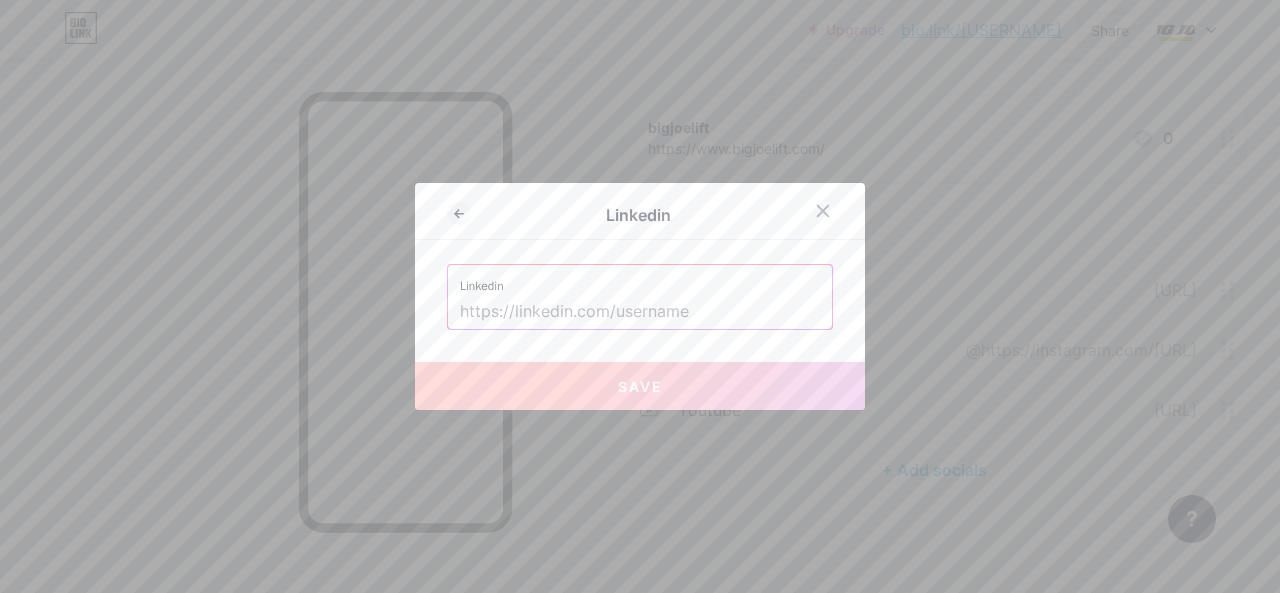 click at bounding box center [640, 312] 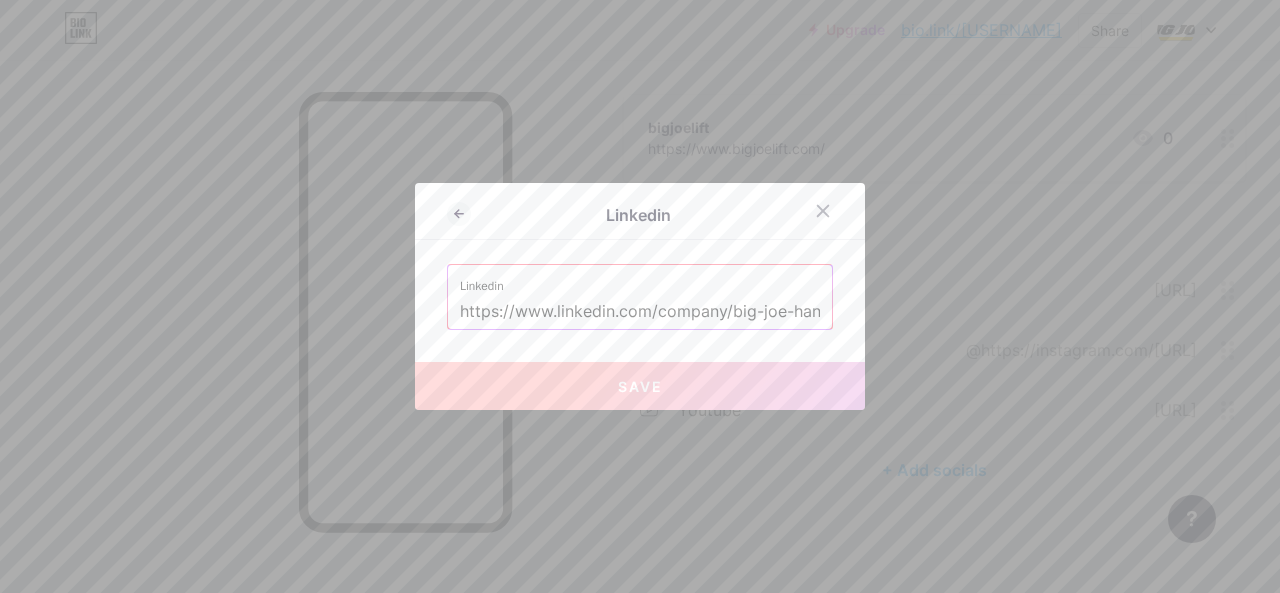scroll, scrollTop: 0, scrollLeft: 42, axis: horizontal 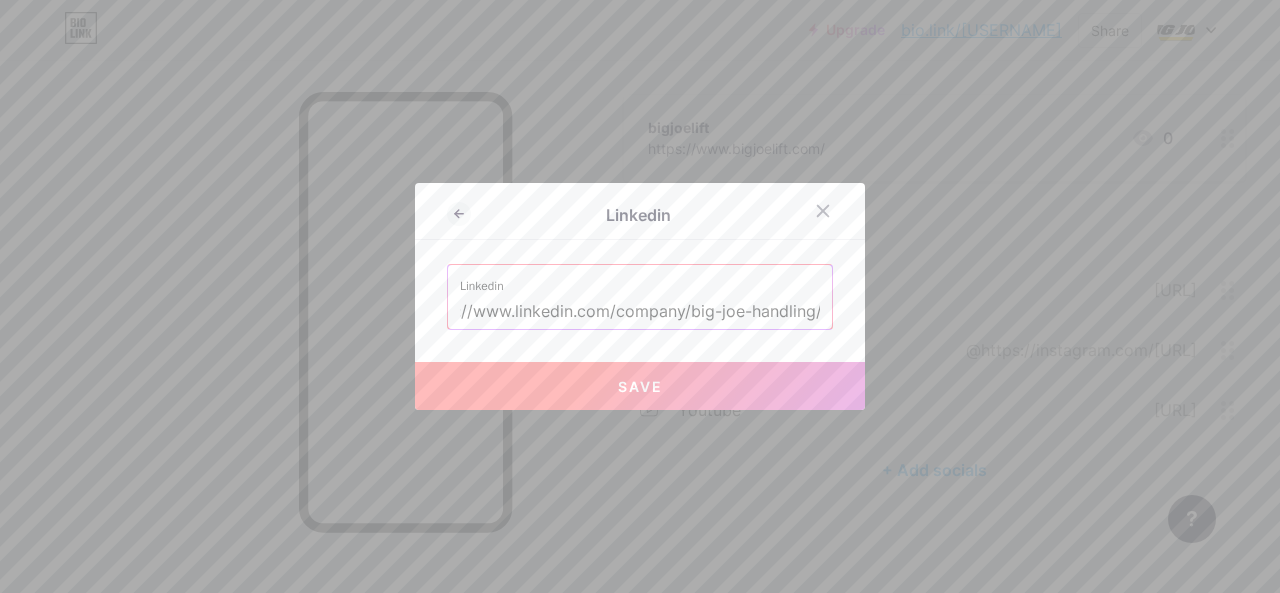 type on "https://www.linkedin.com/company/big-joe-handling/" 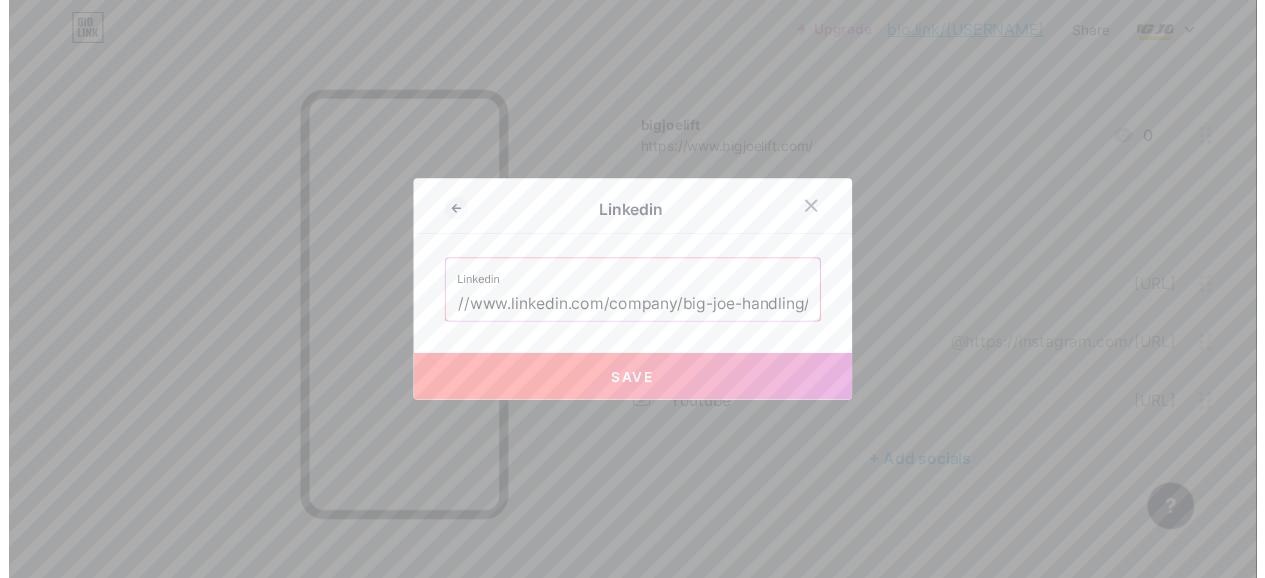 scroll, scrollTop: 0, scrollLeft: 0, axis: both 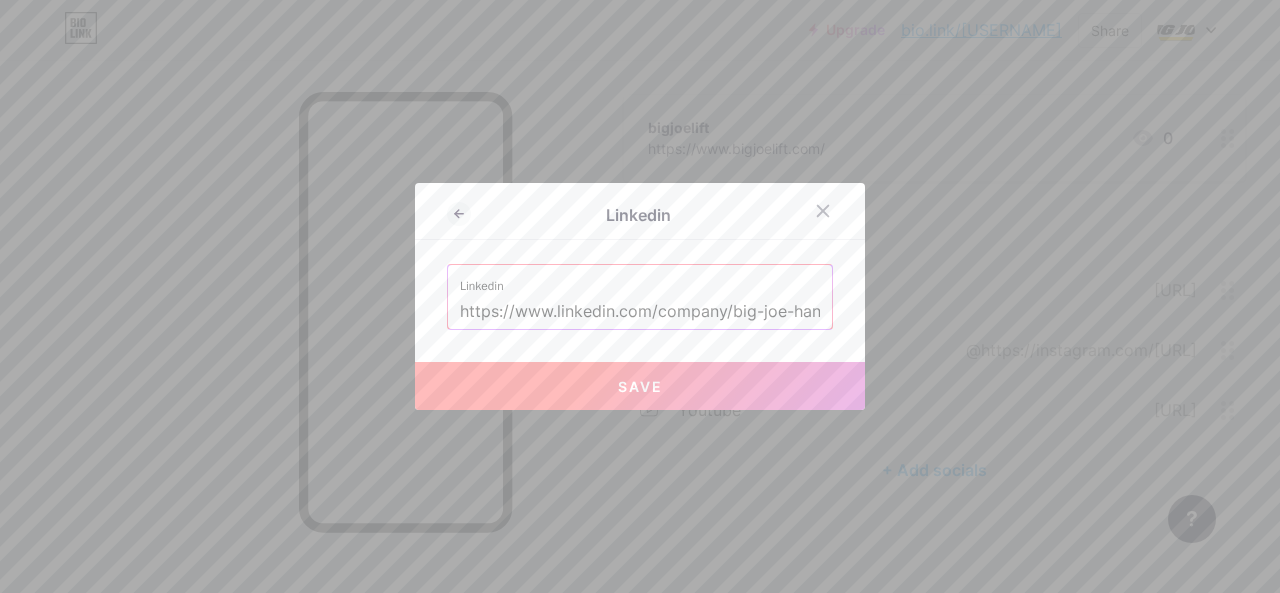 click on "Save" at bounding box center [640, 386] 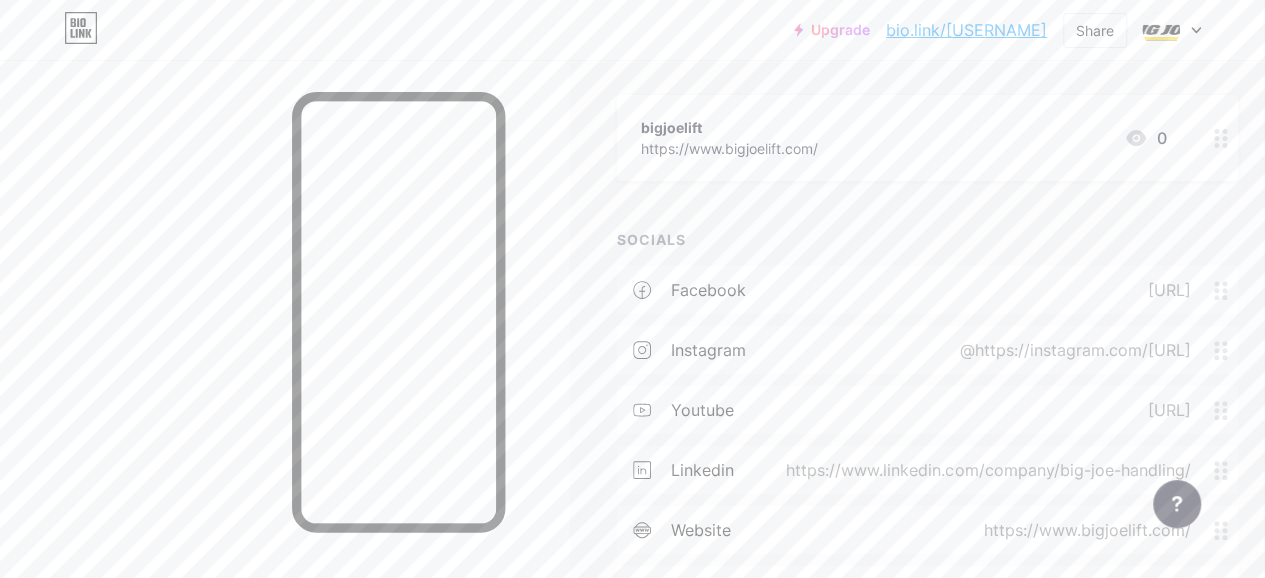 click on "bio.link/[USERNAME]" at bounding box center (966, 30) 